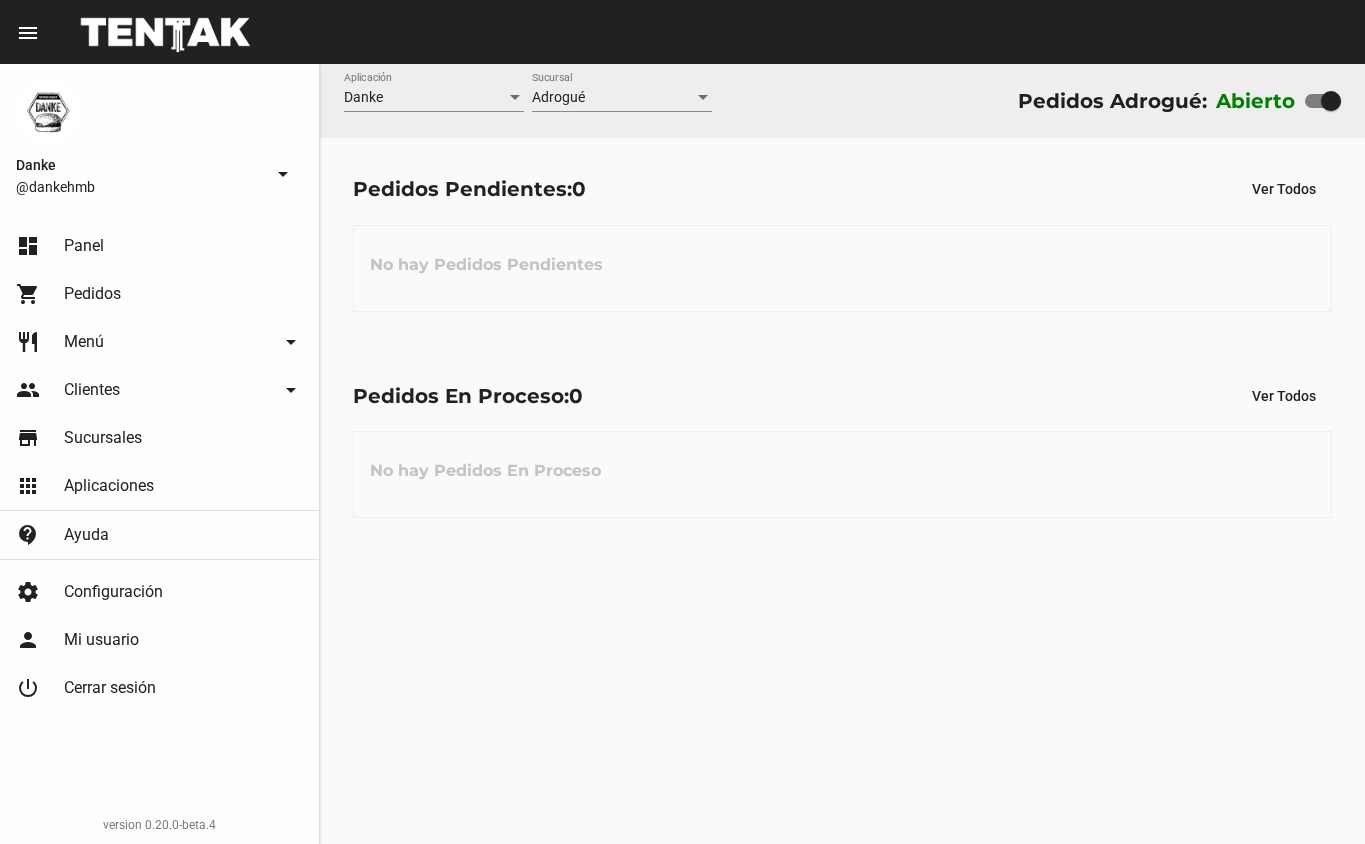 scroll, scrollTop: 0, scrollLeft: 0, axis: both 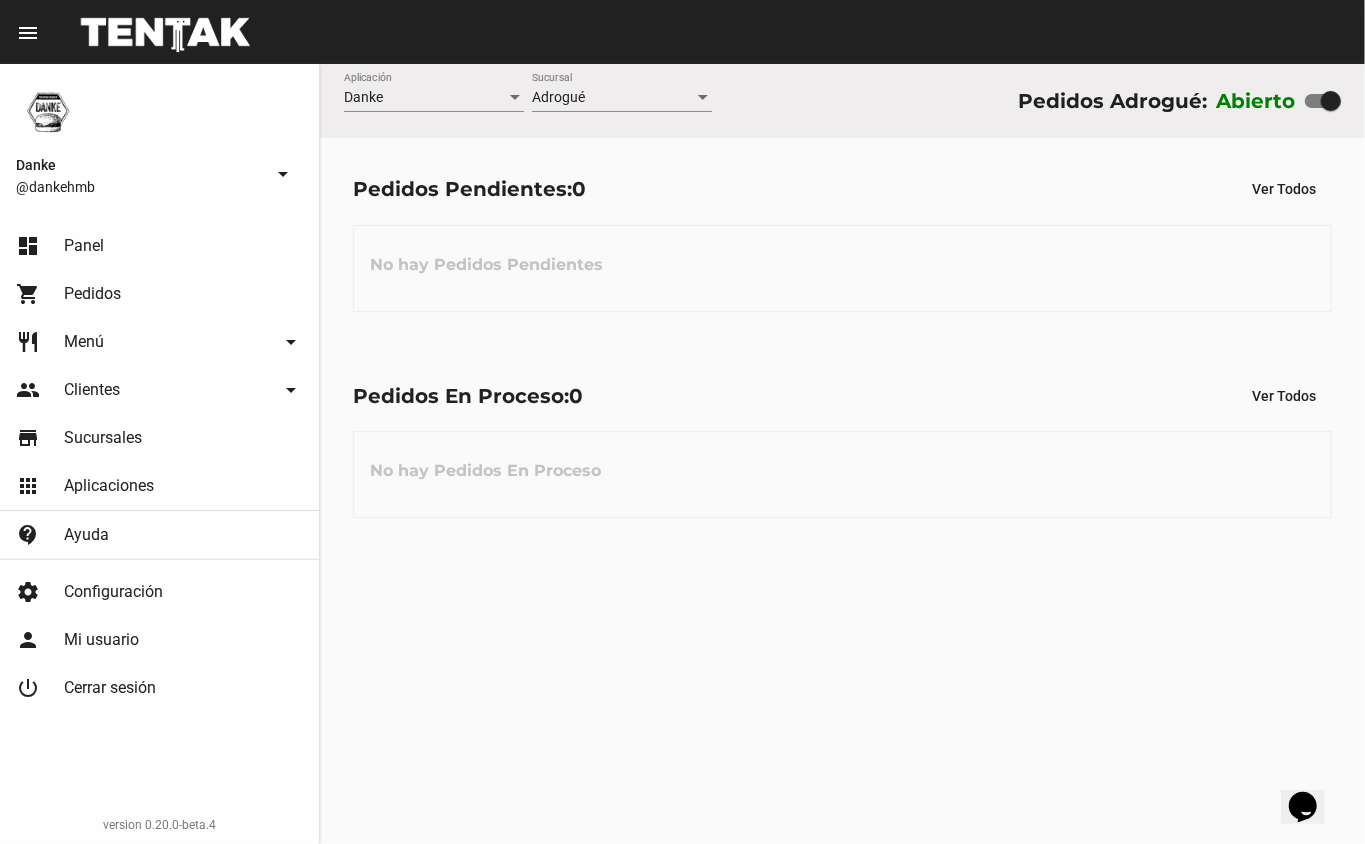 click on "Danke Aplicación Adrogué Sucursal Pedidos Adrogué: Abierto   Pedidos Pendientes:  0 Ver Todos No hay Pedidos Pendientes Pedidos En Proceso:  0 Ver Todos No hay Pedidos En Proceso" 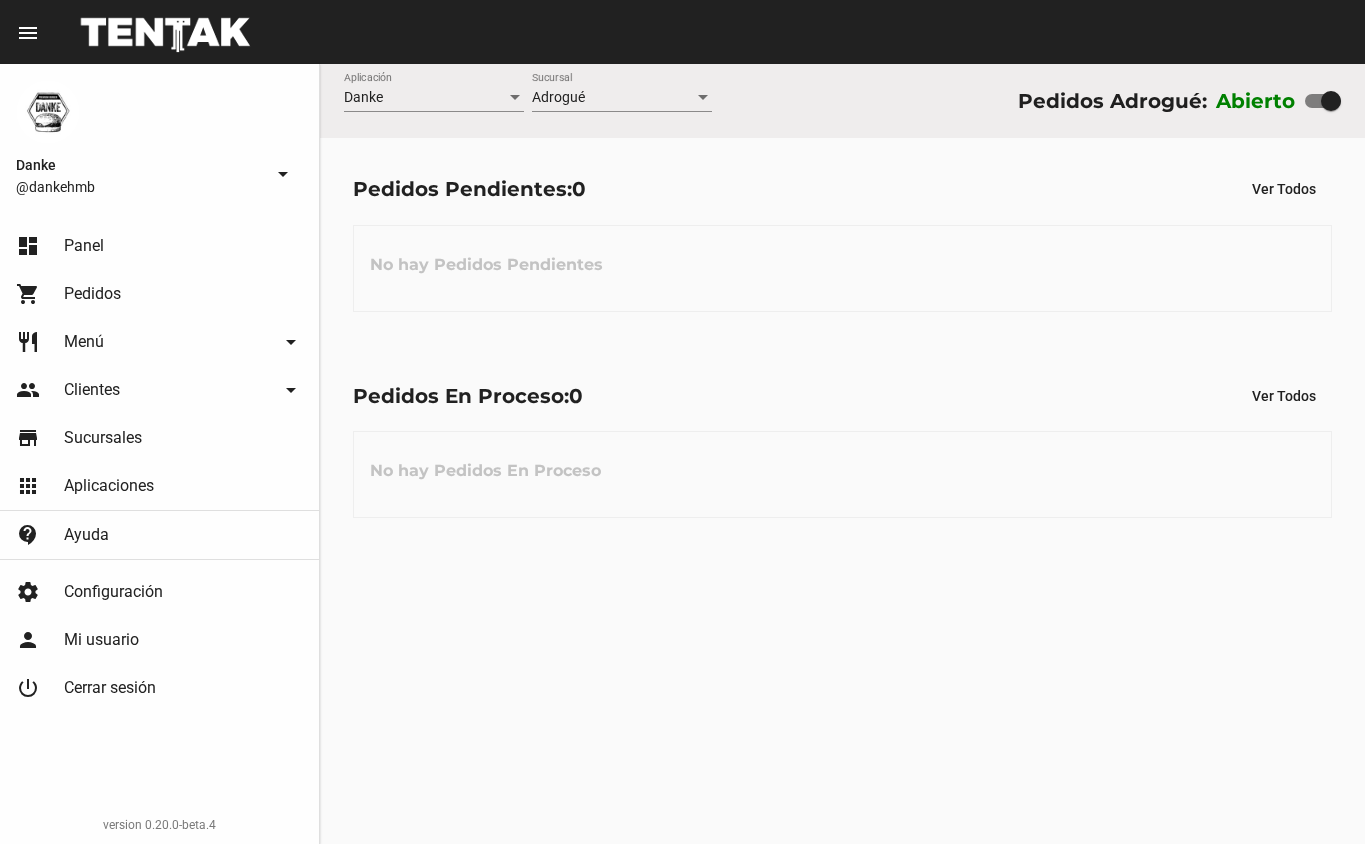scroll, scrollTop: 0, scrollLeft: 0, axis: both 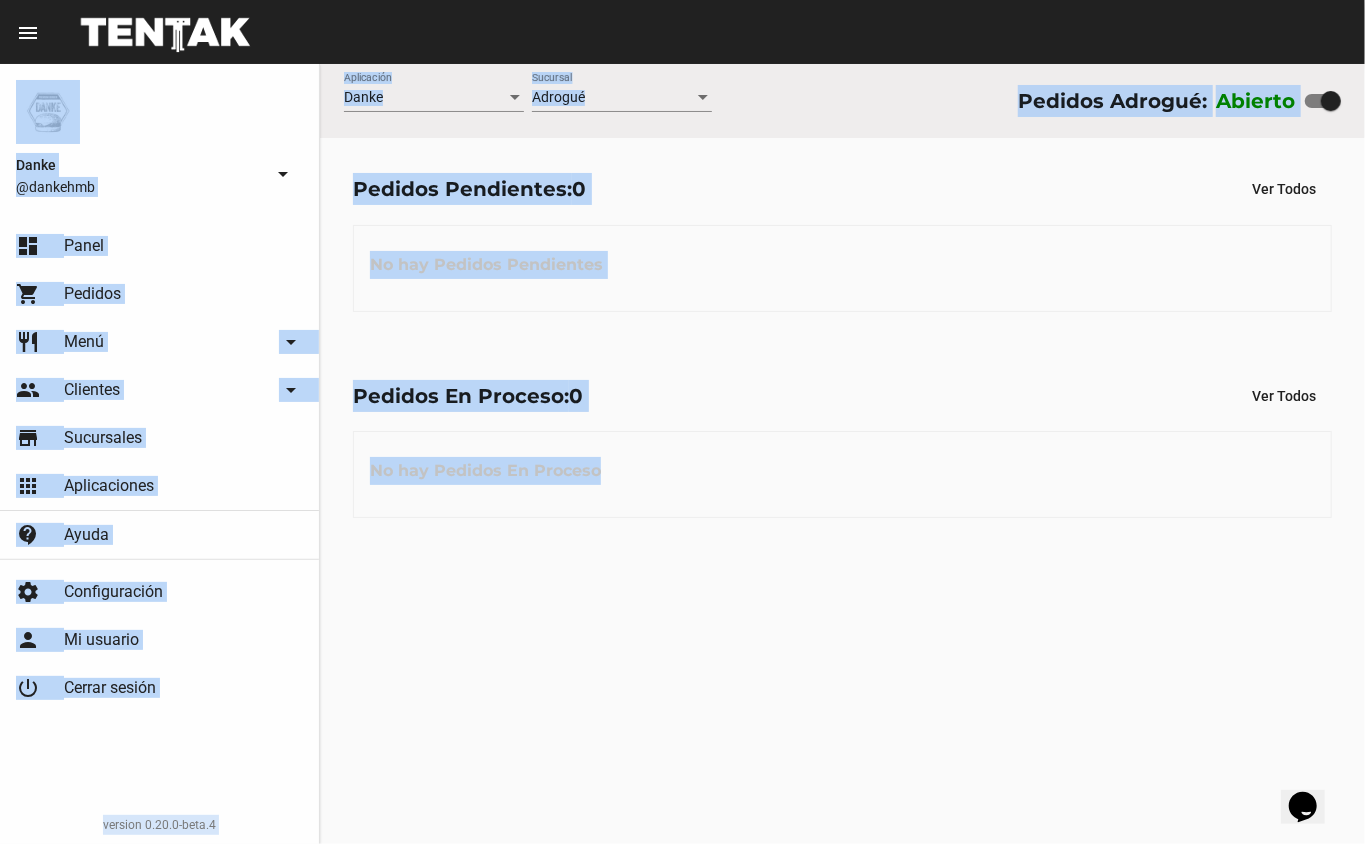 drag, startPoint x: 689, startPoint y: 497, endPoint x: 738, endPoint y: 892, distance: 398.02765 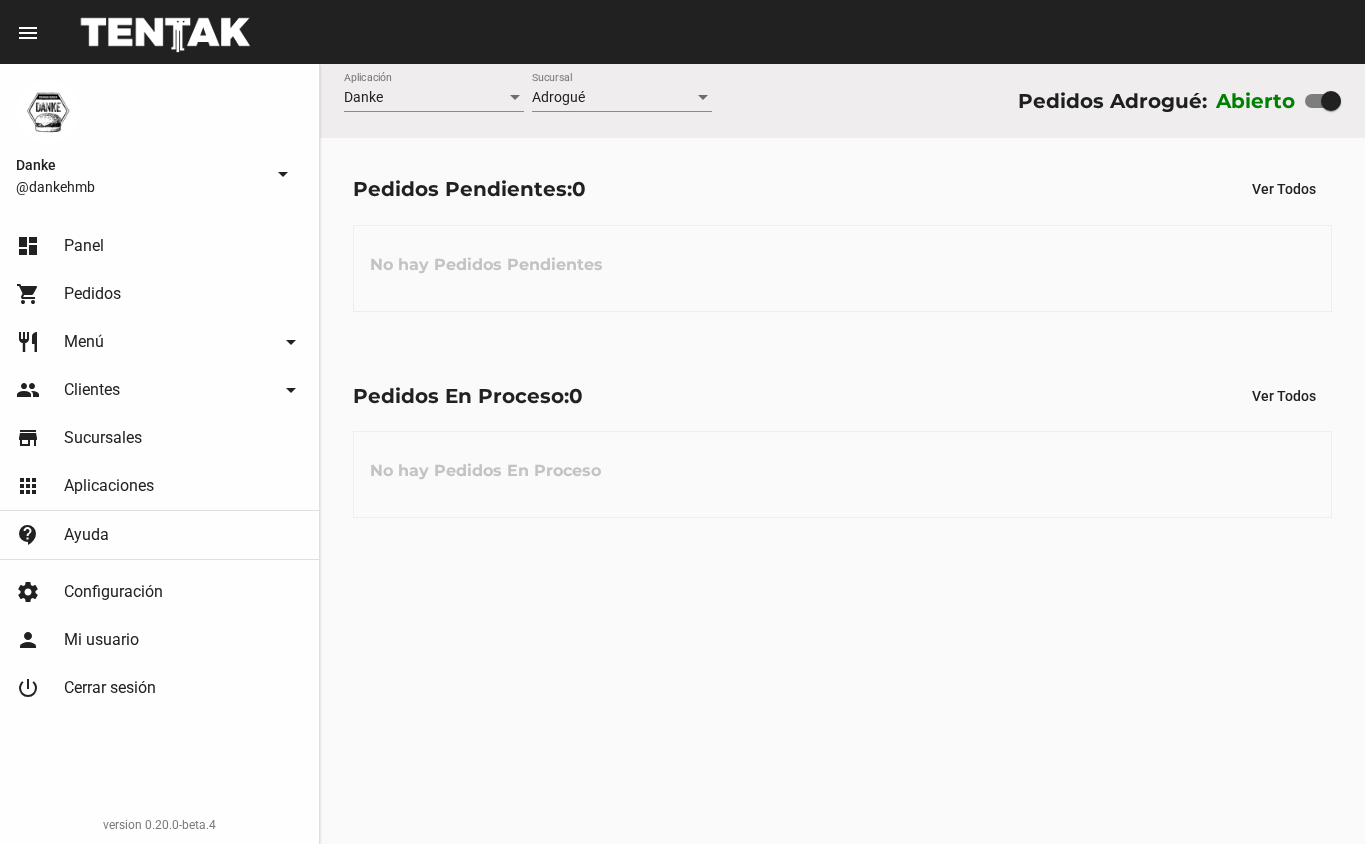 scroll, scrollTop: 0, scrollLeft: 0, axis: both 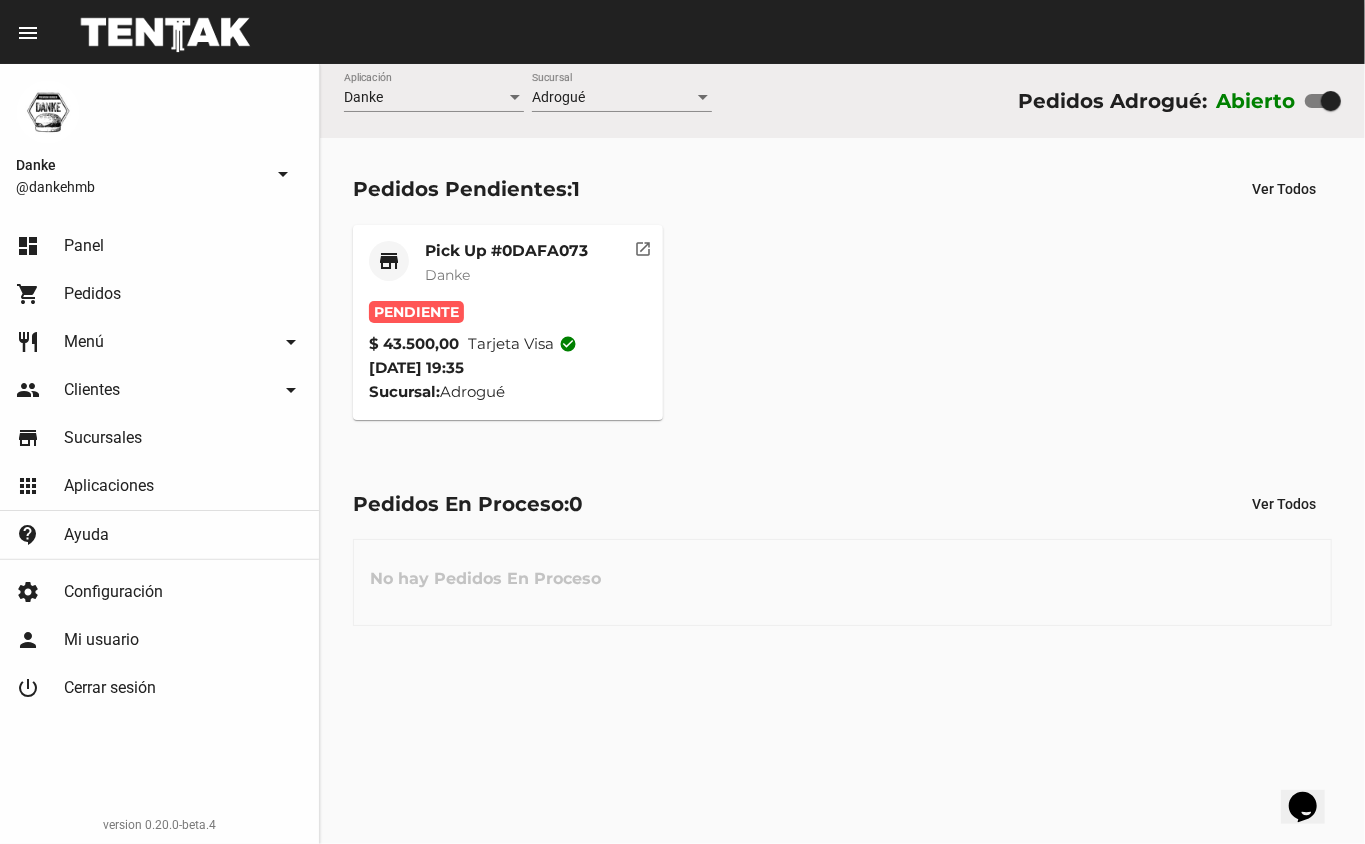 click on "Danke" 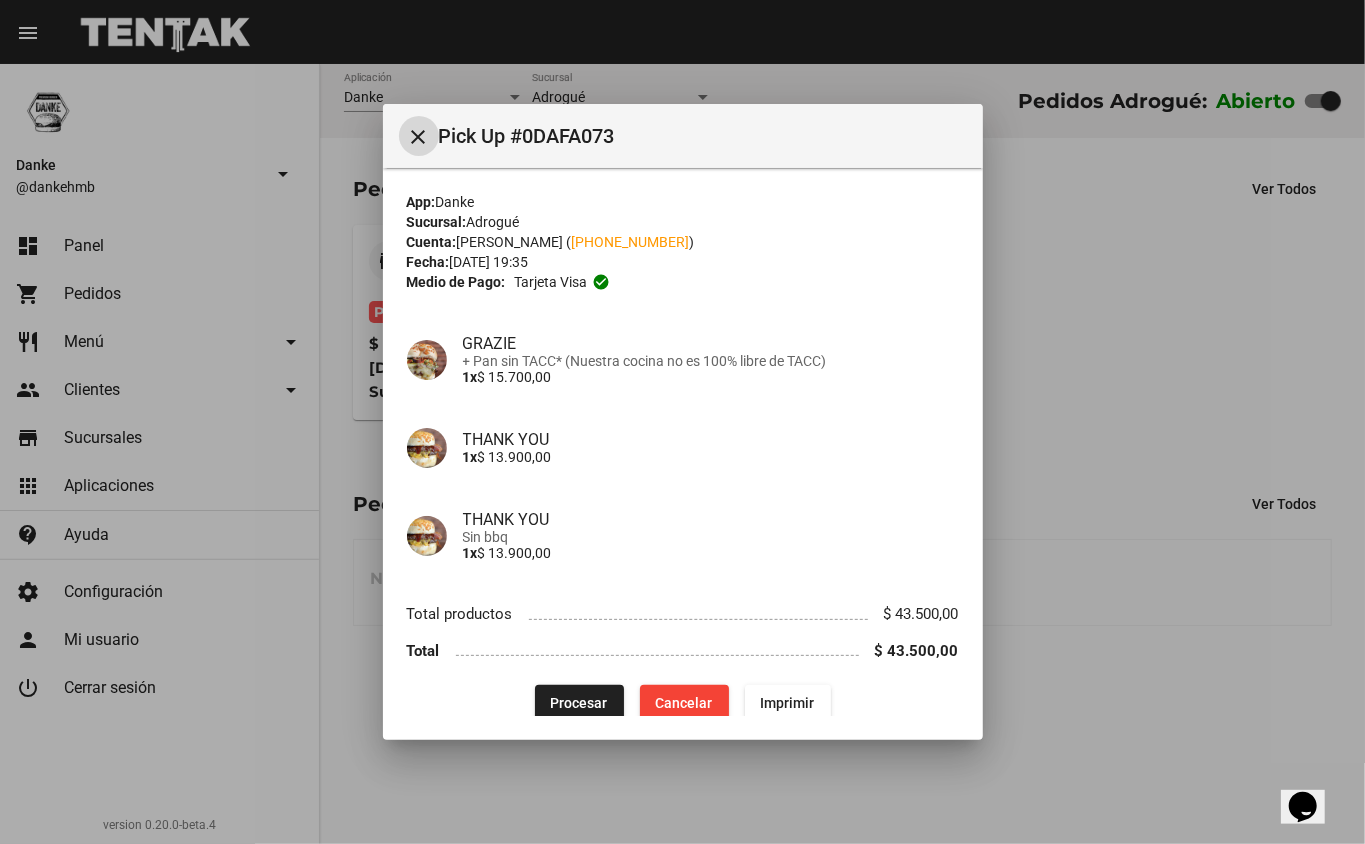 type 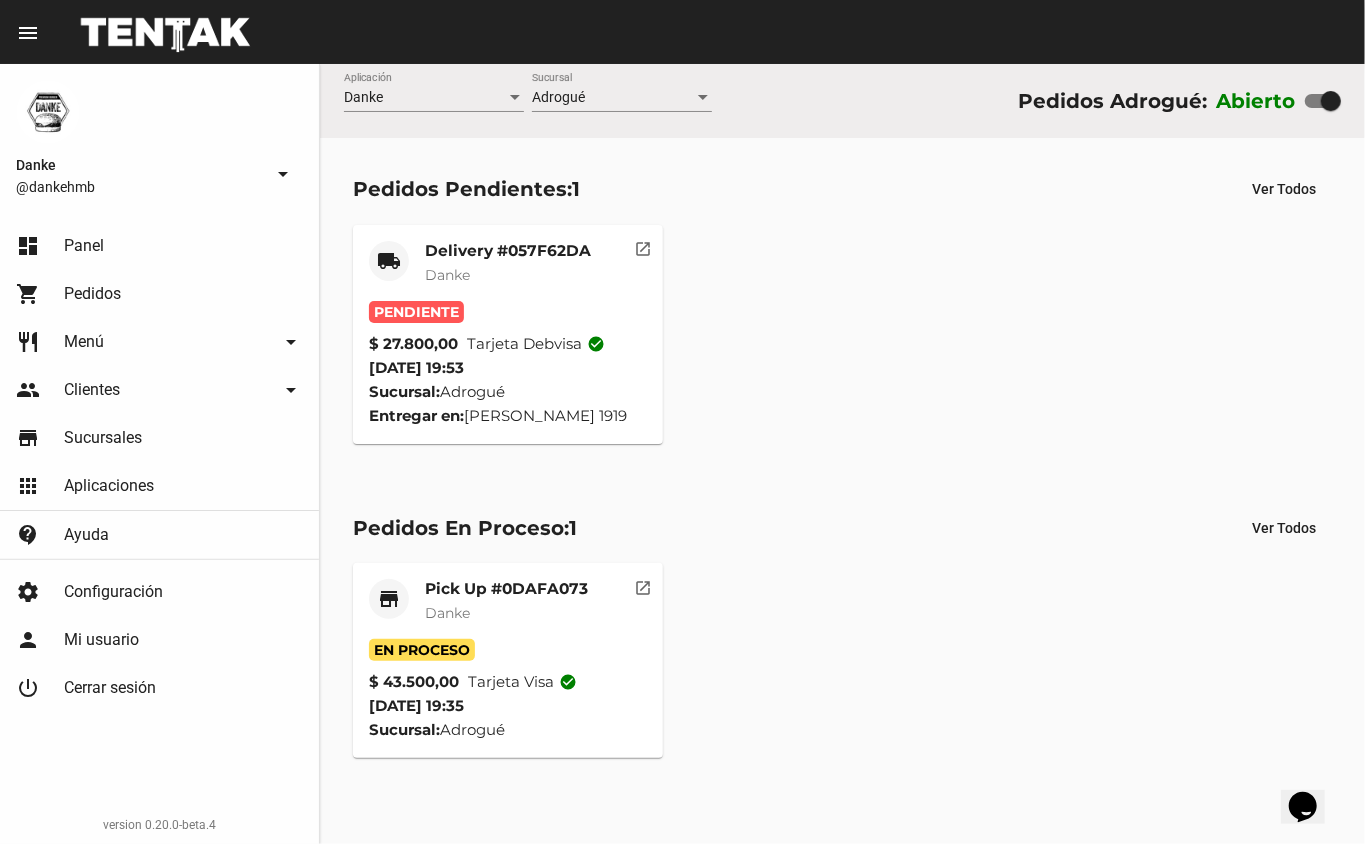 click on "Delivery #057F62DA" 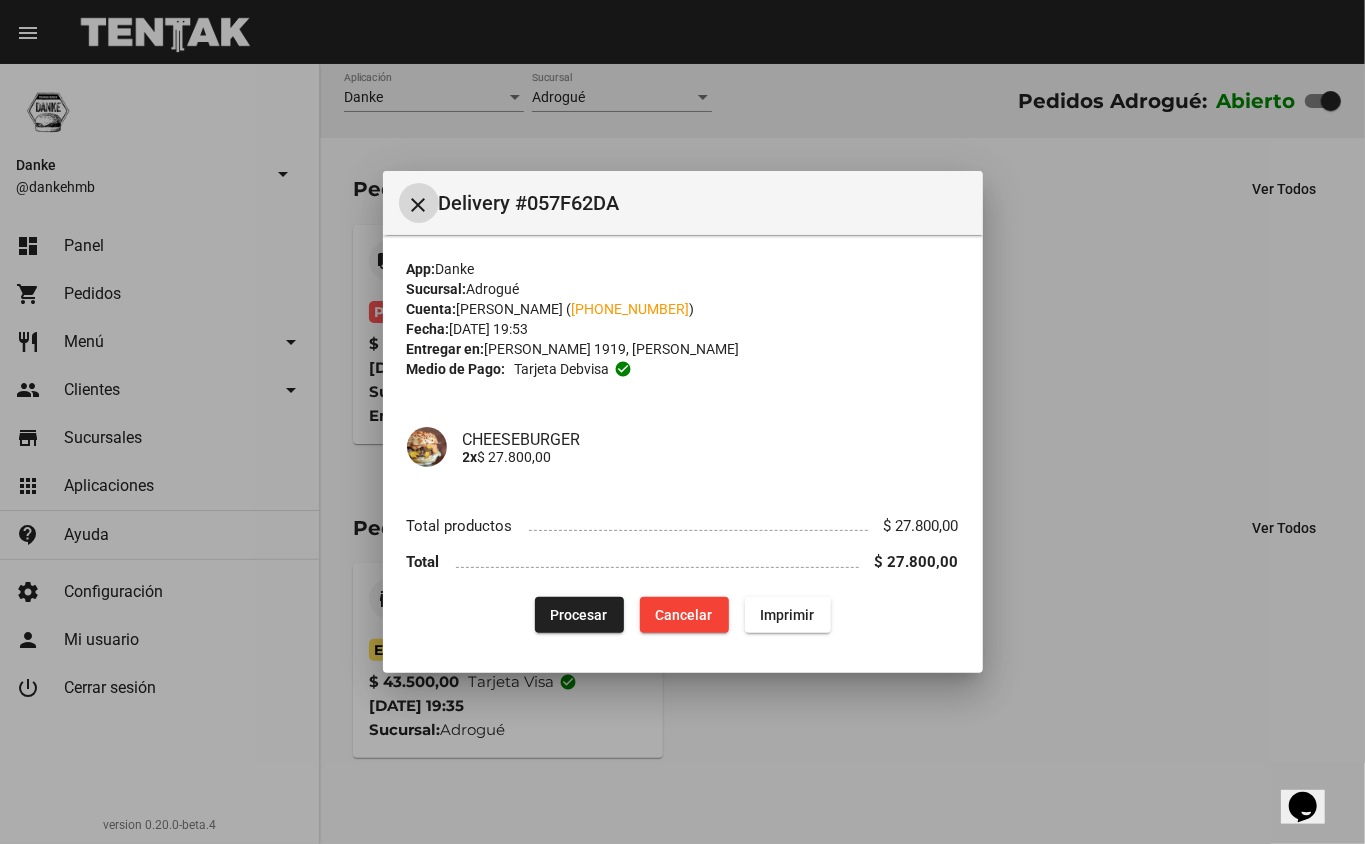 type 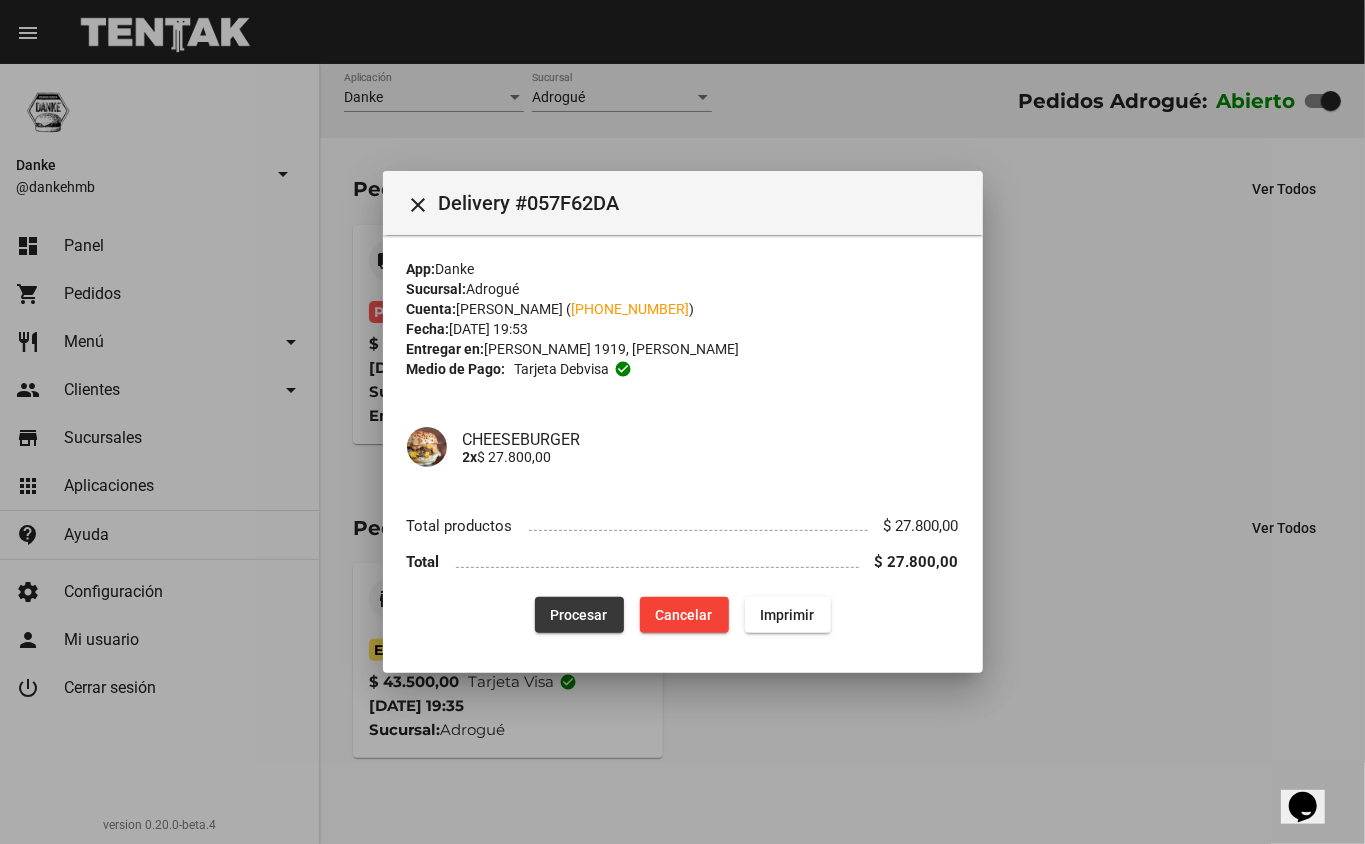 click on "Procesar" 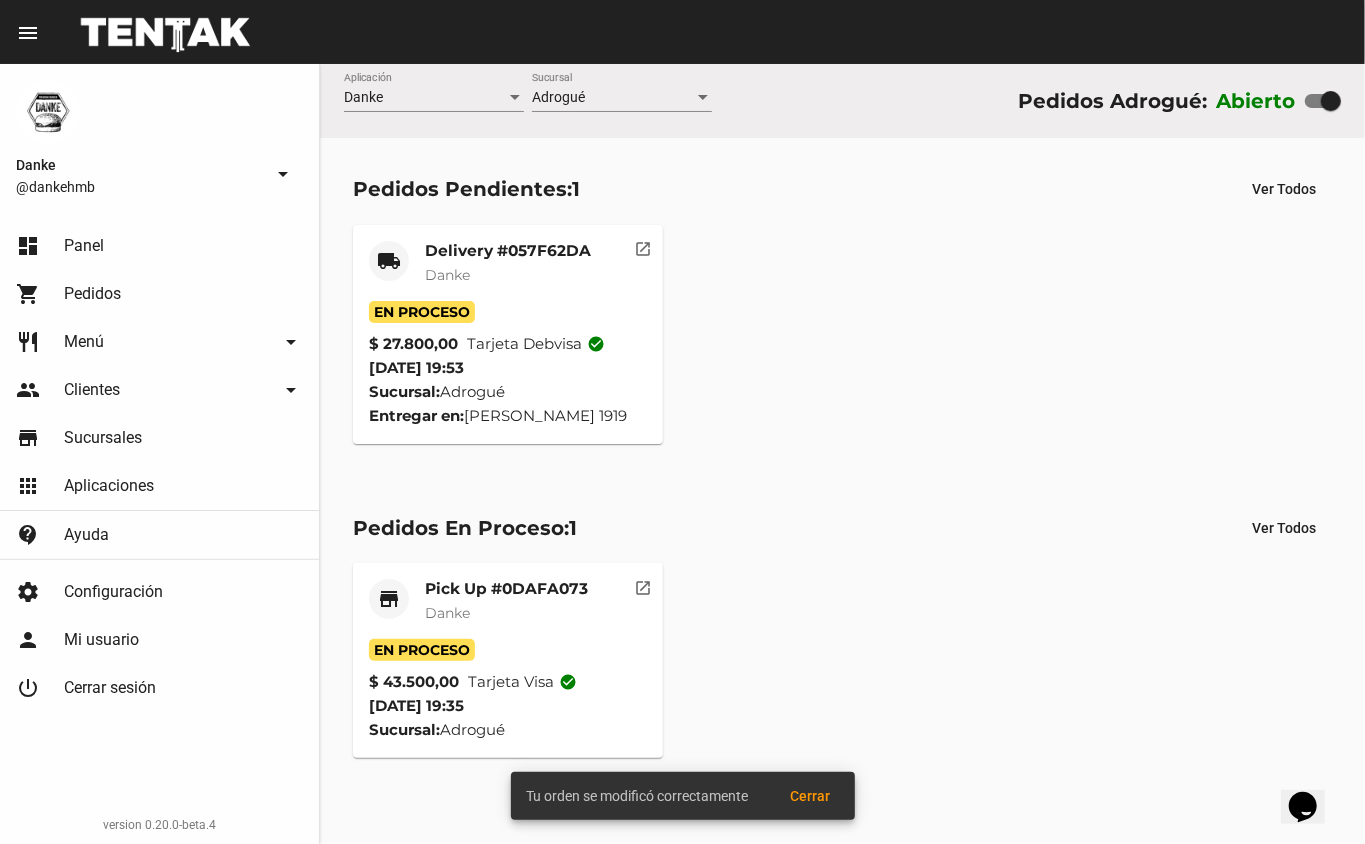 click on "Danke" 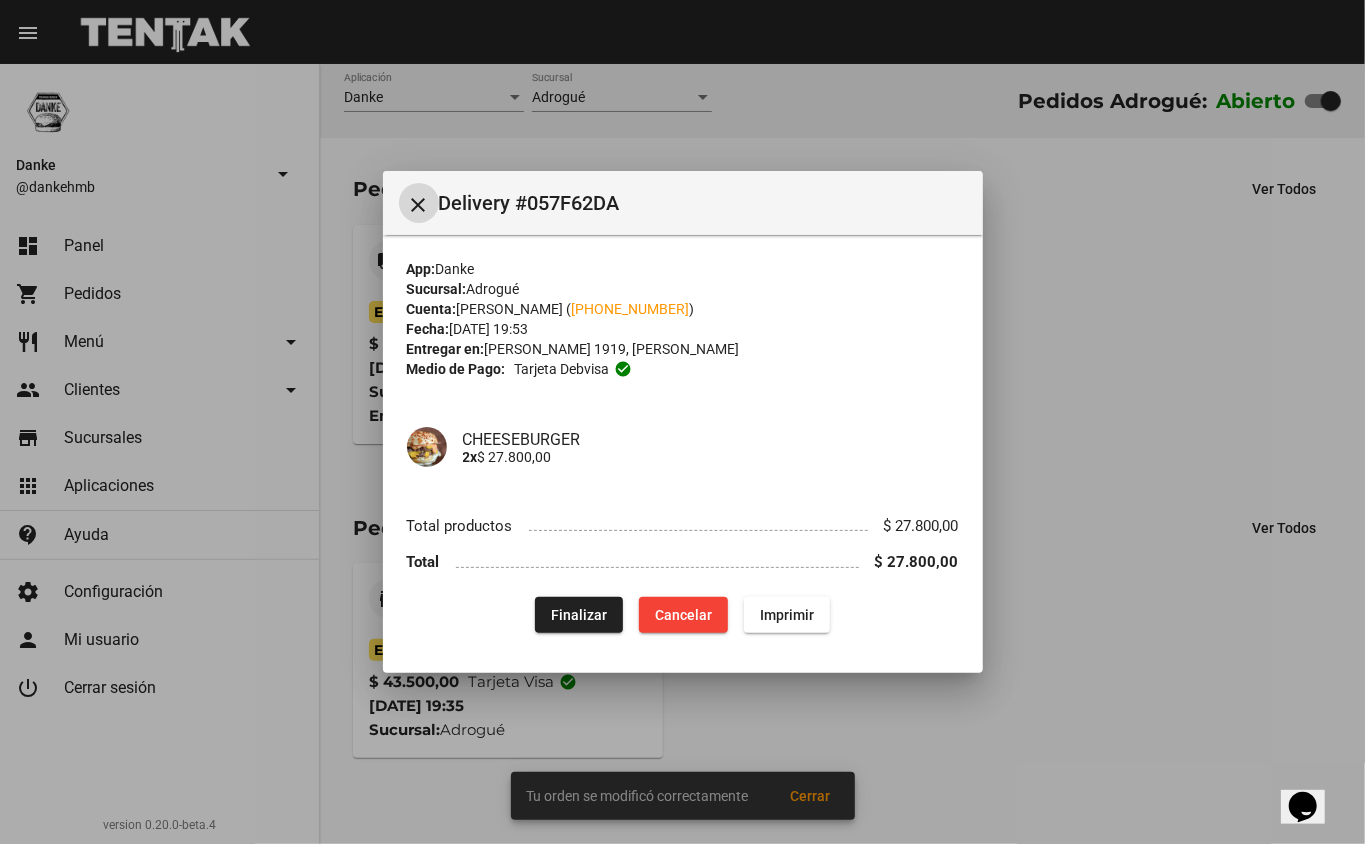 click at bounding box center [682, 422] 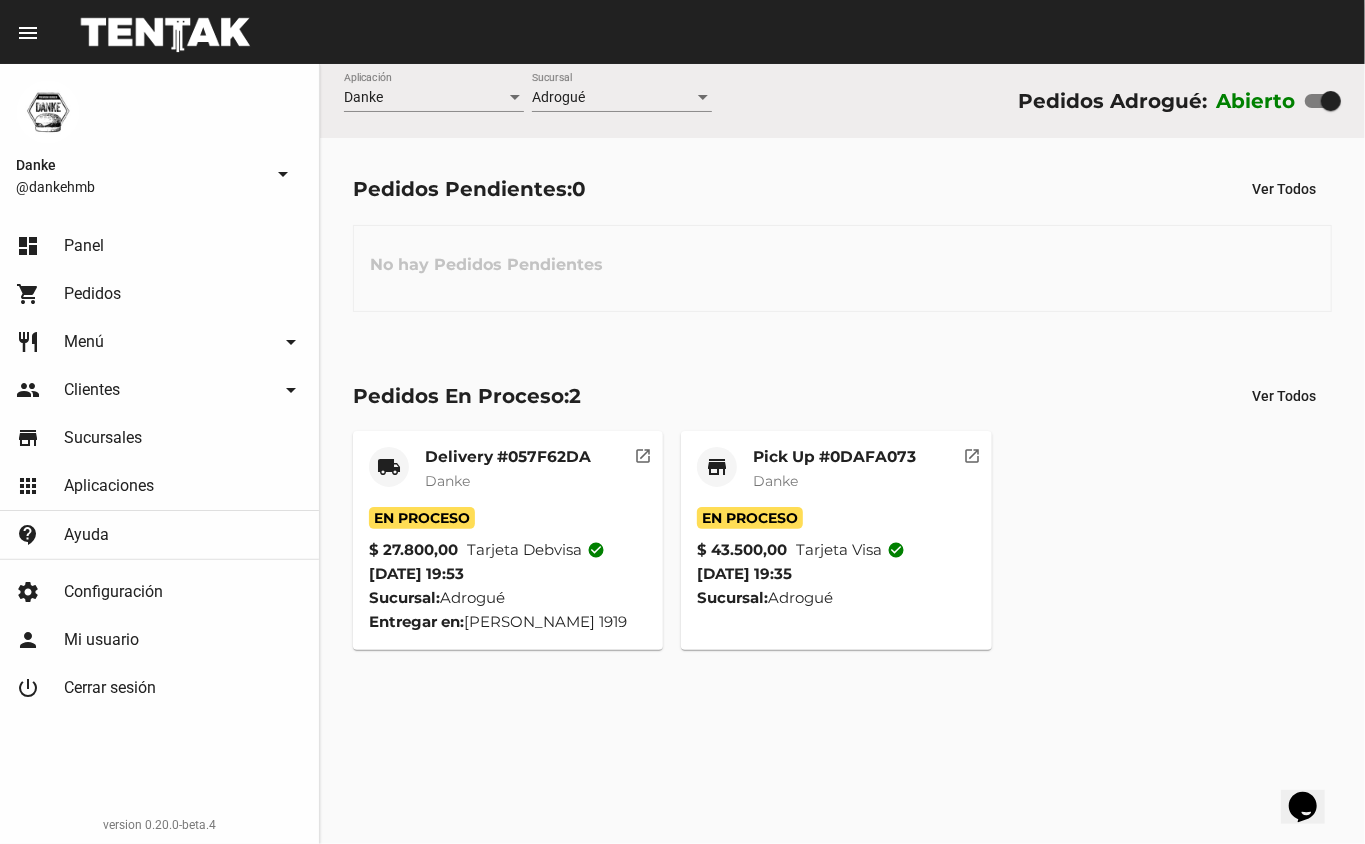 click on "Danke" 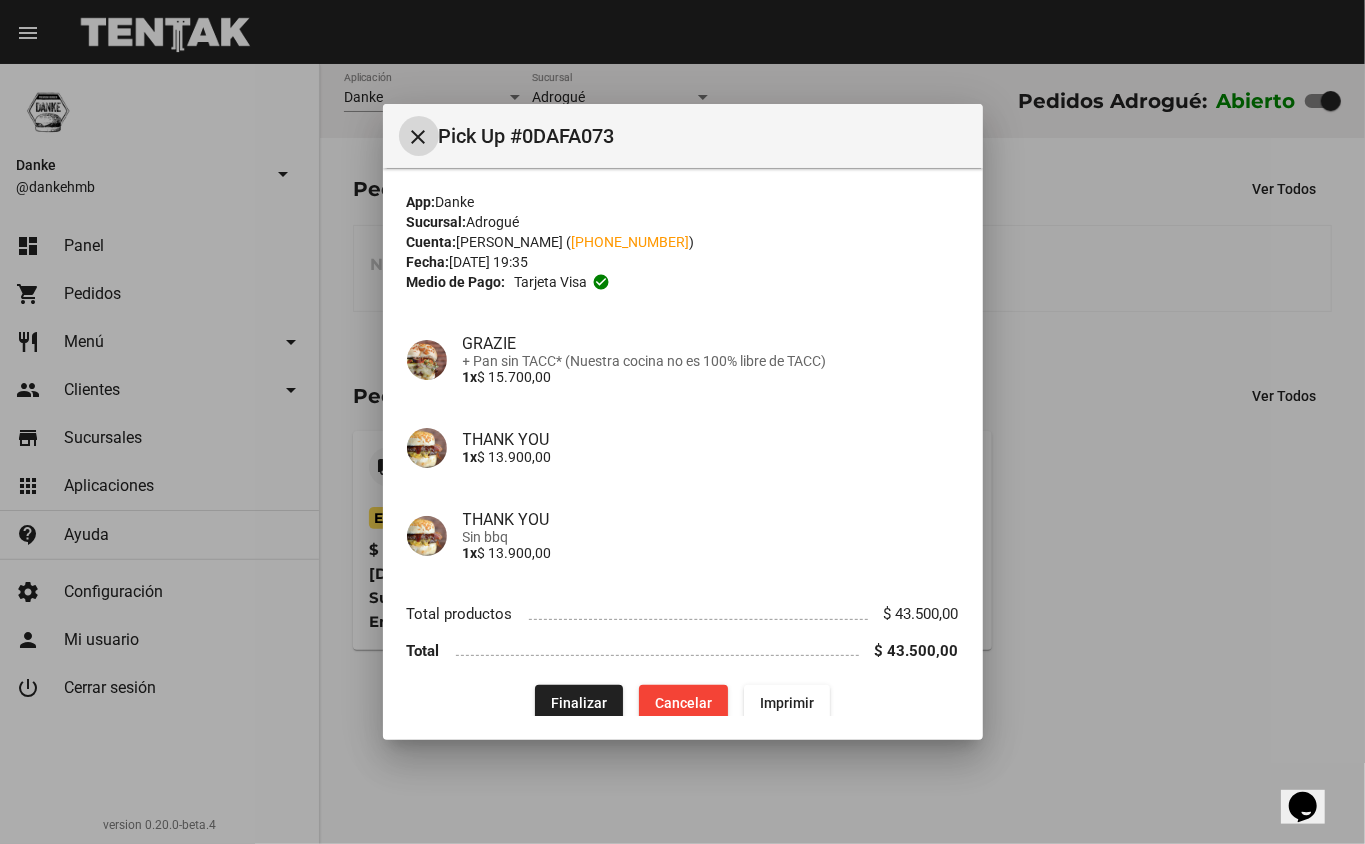 click on "Finalizar" 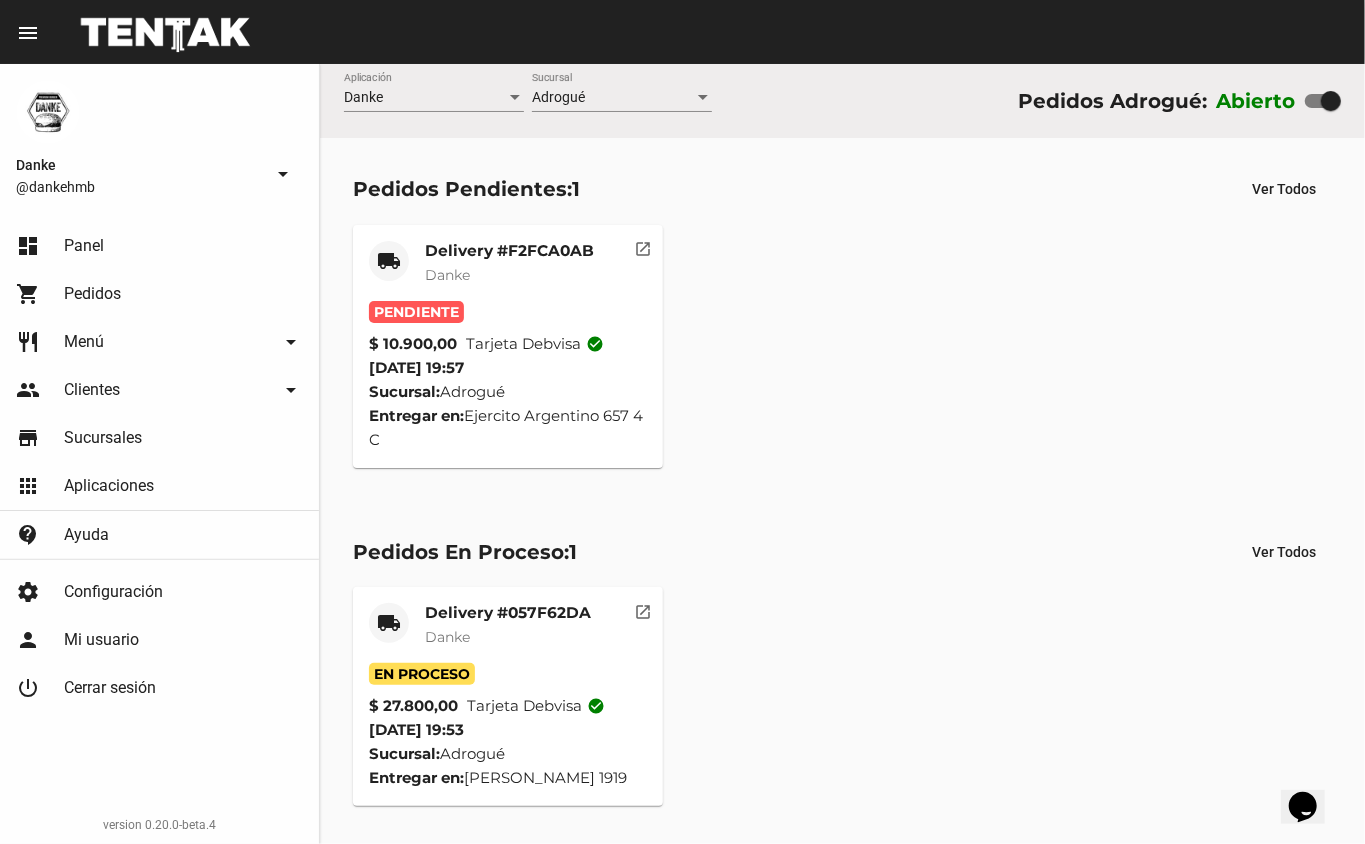 click on "Delivery #F2FCA0AB Danke" 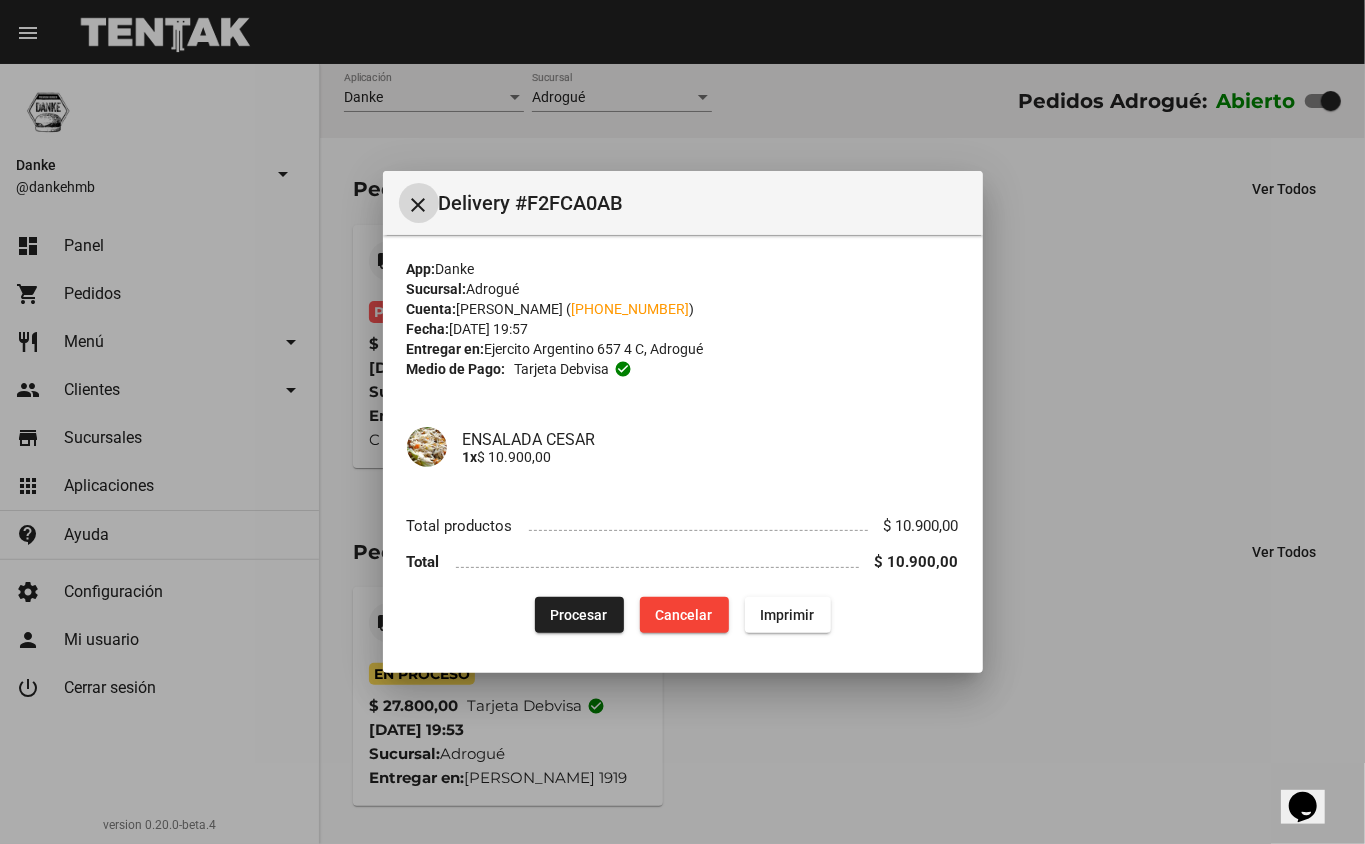 type 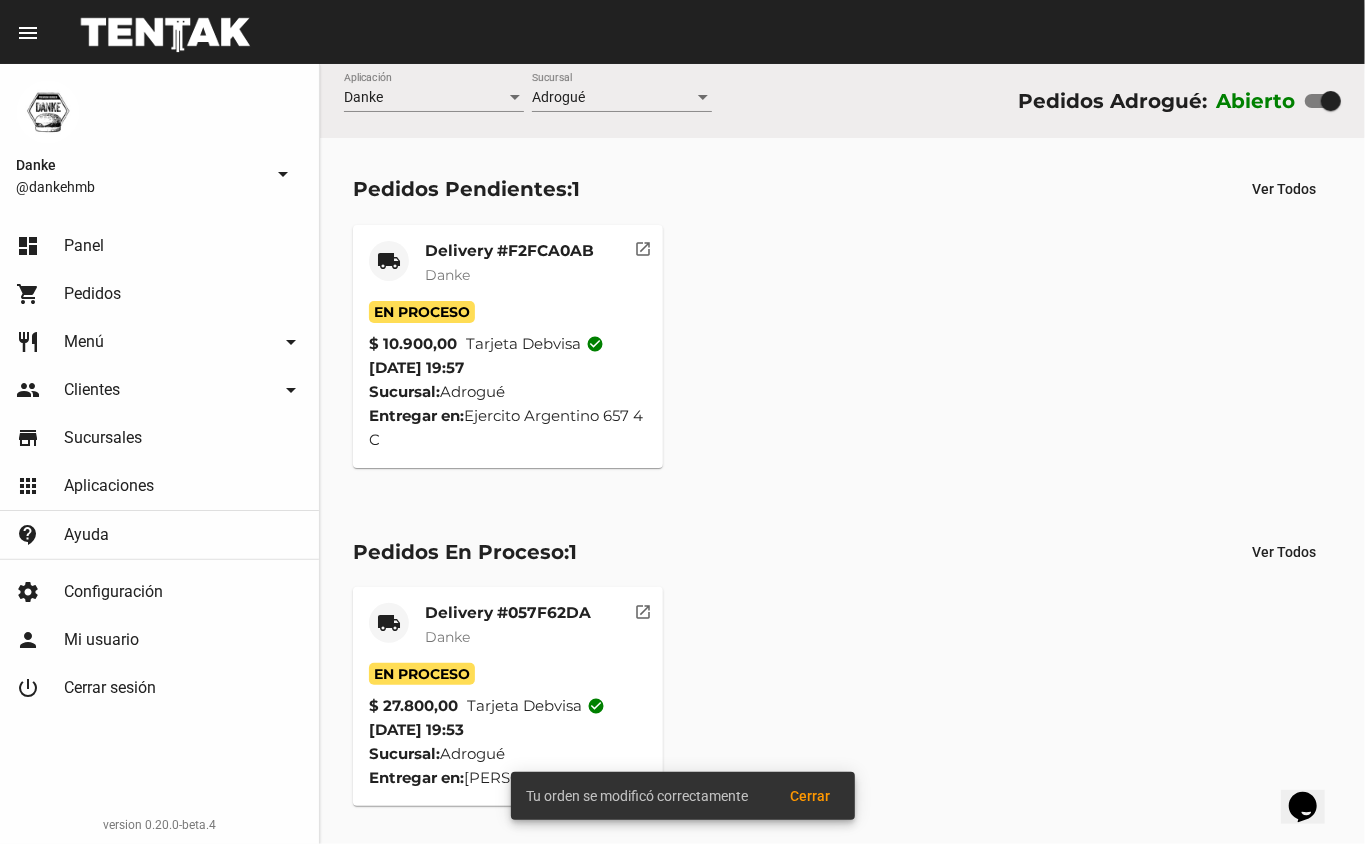 click on "Delivery #F2FCA0AB" 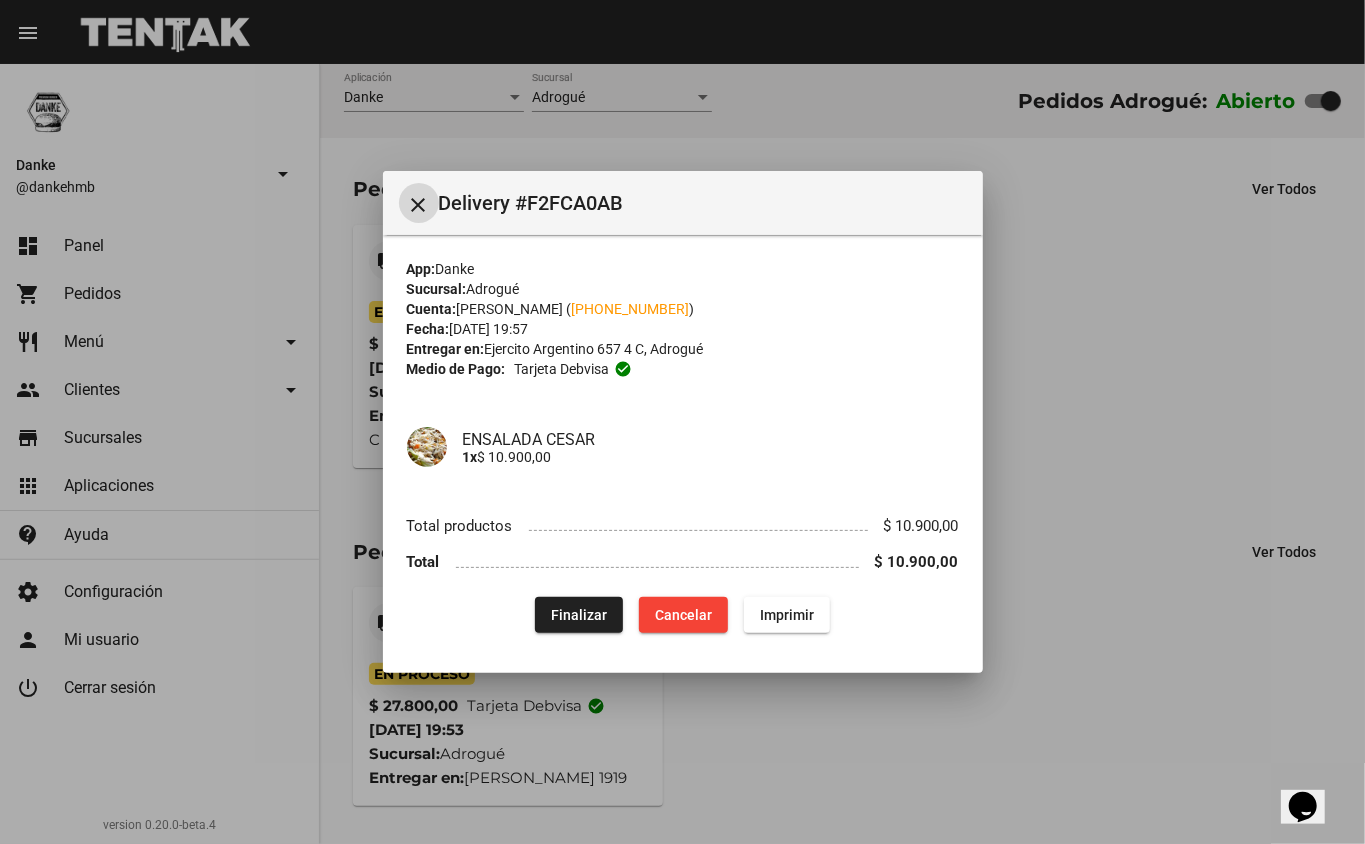 click at bounding box center (682, 422) 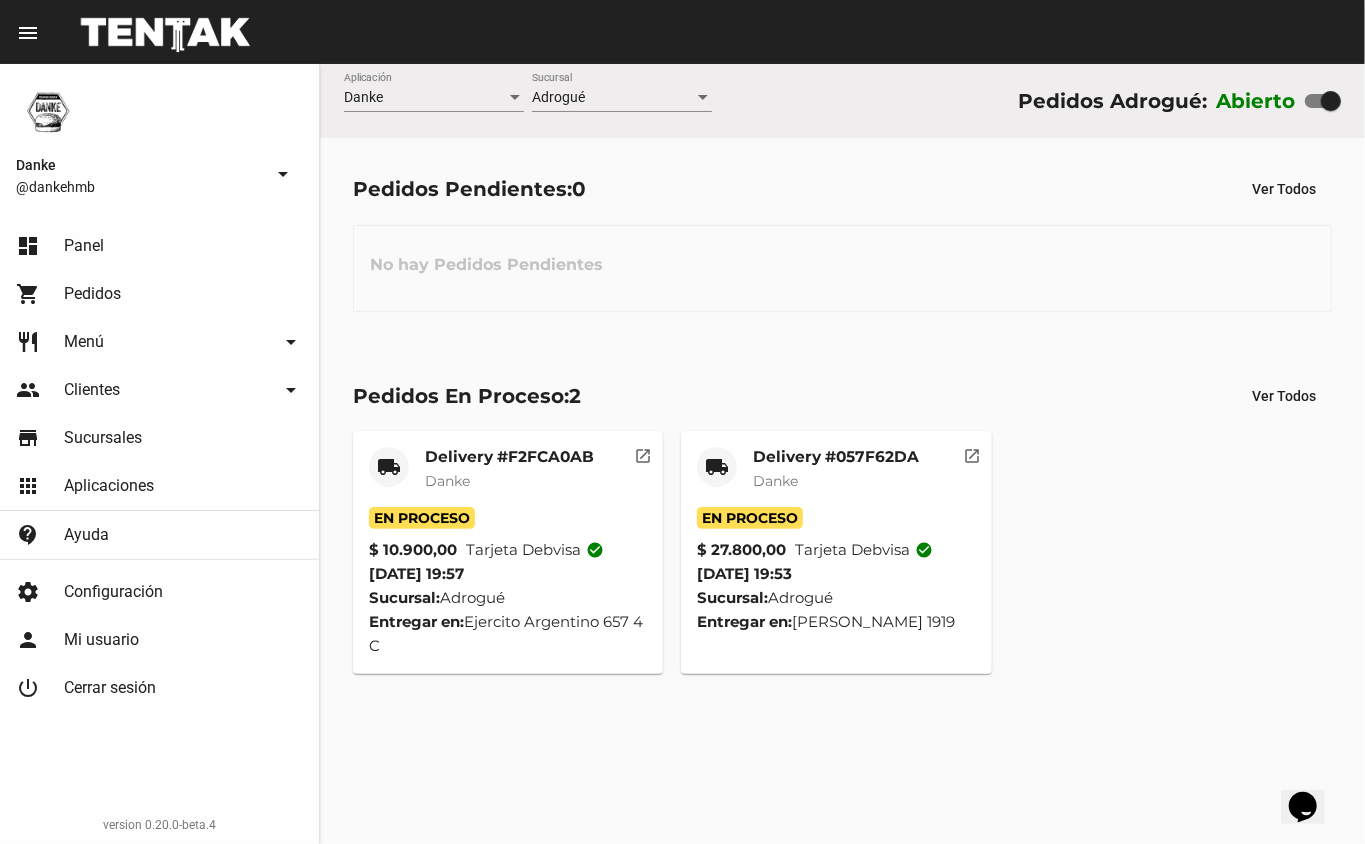 click on "Delivery #057F62DA" 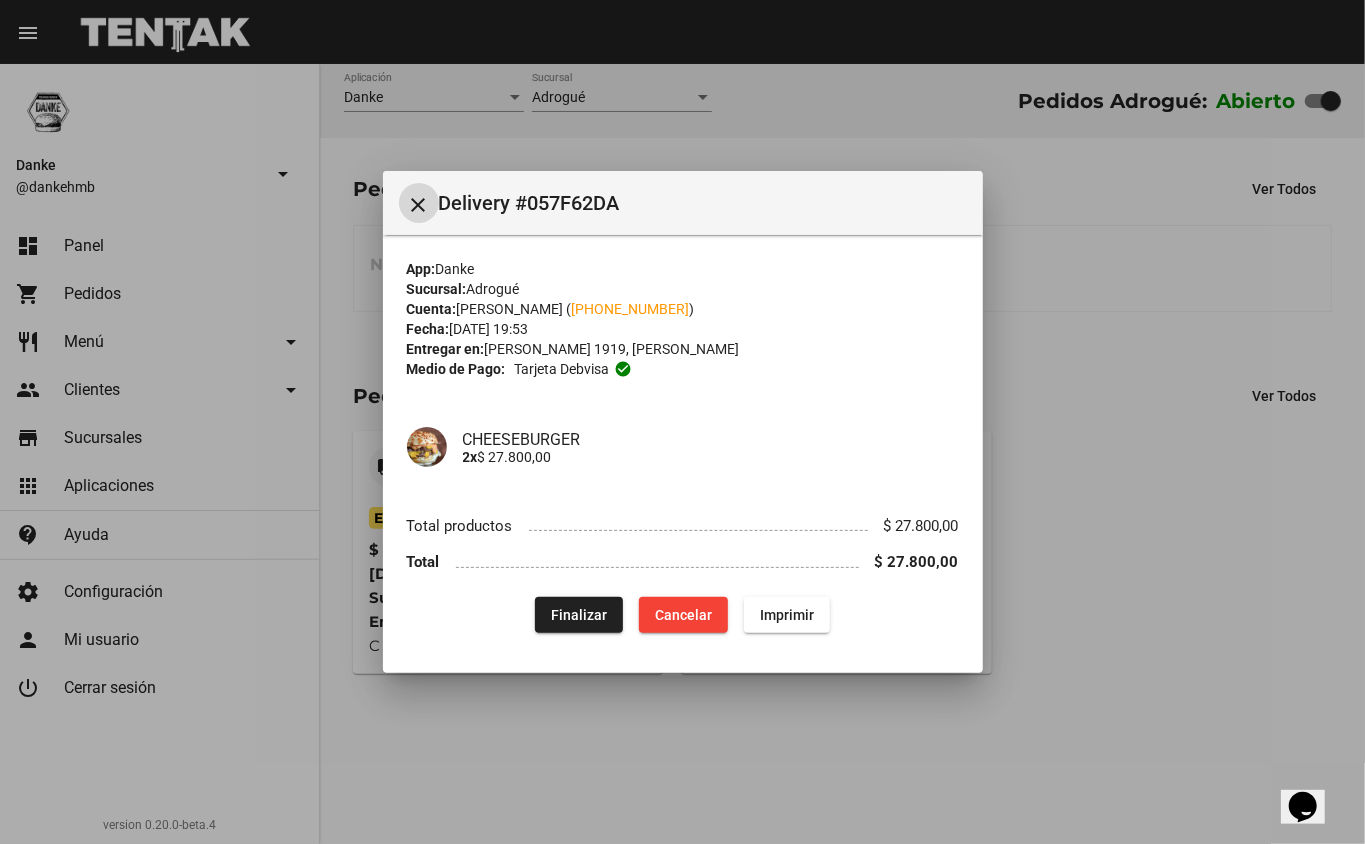 click on "Finalizar" 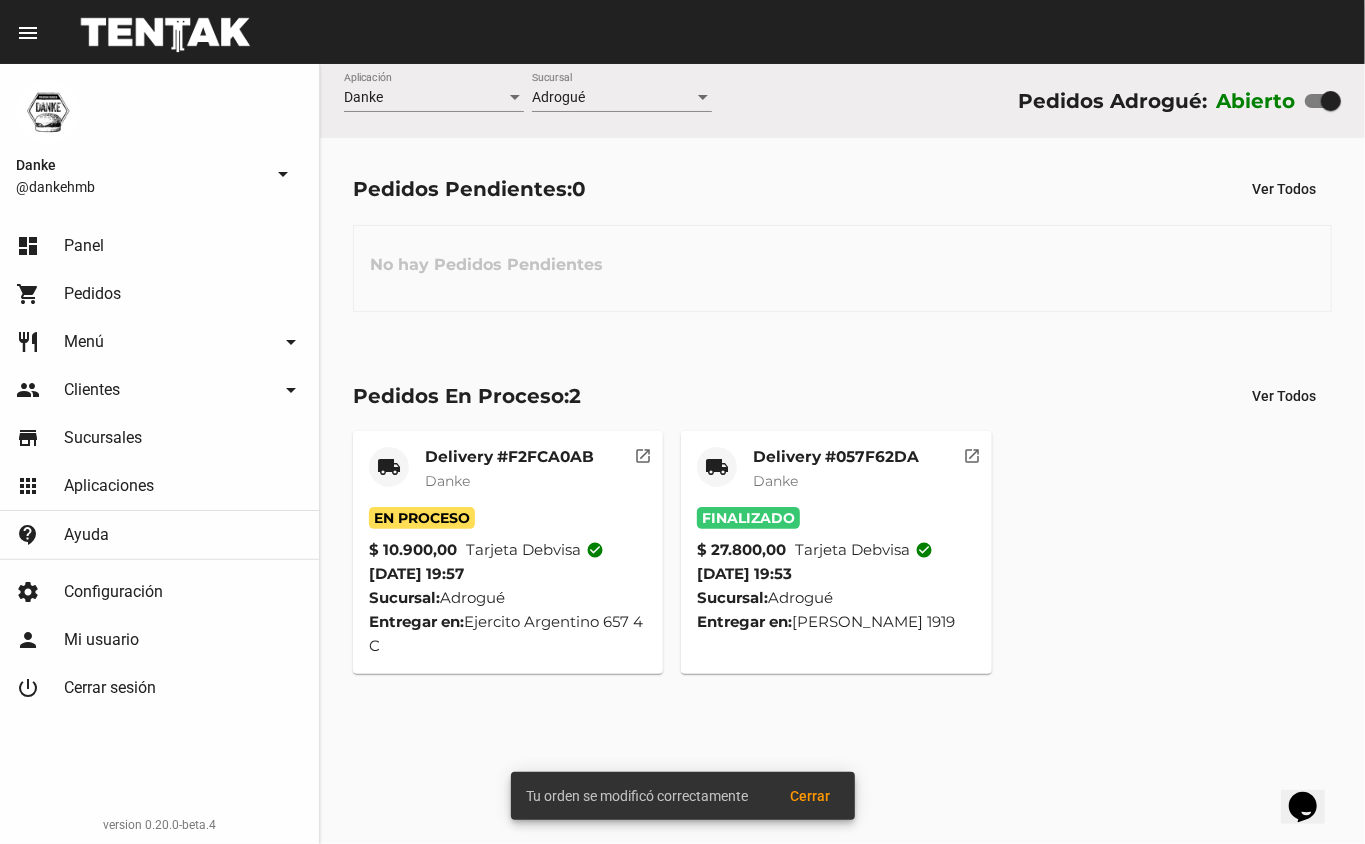 click on "Danke" 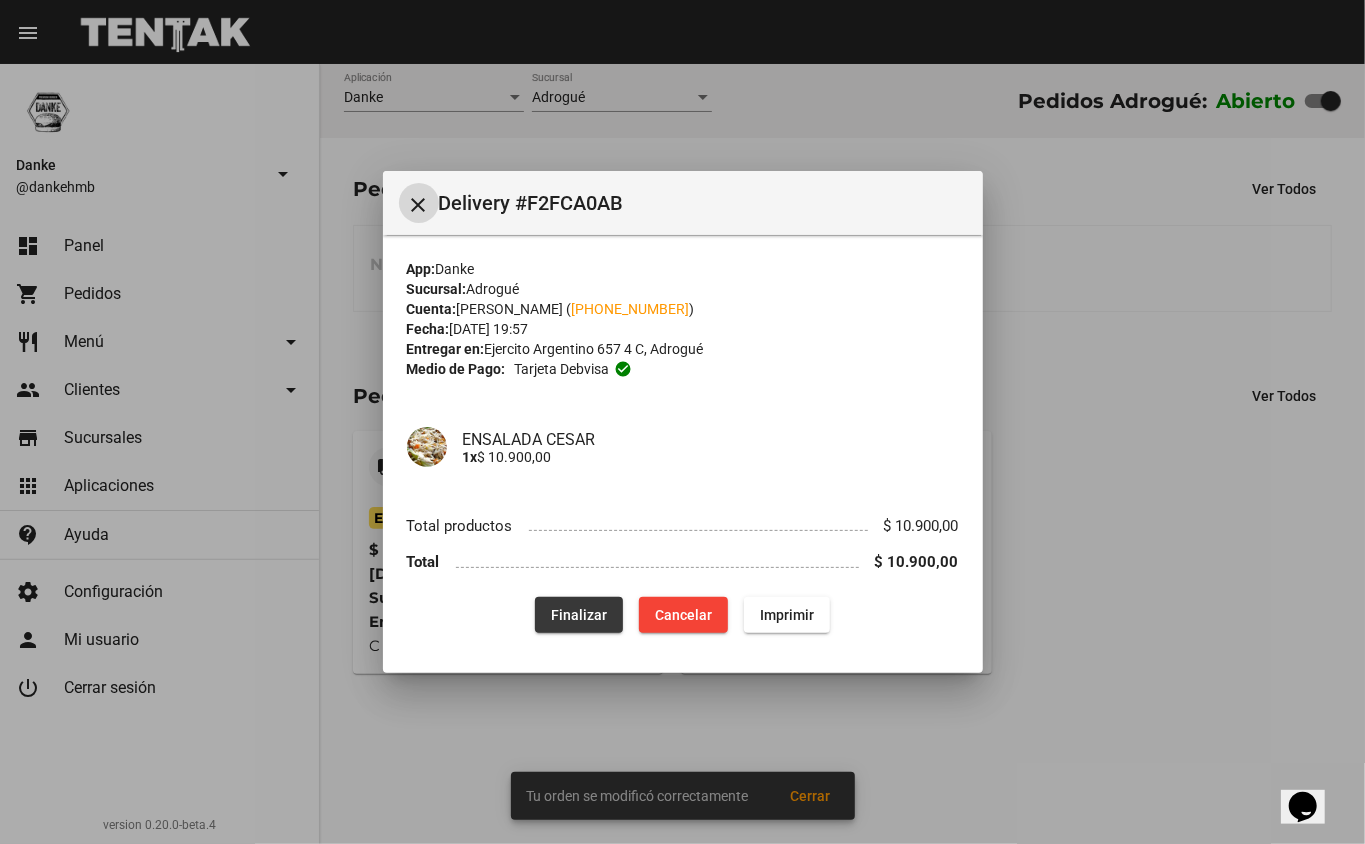 click on "Finalizar" 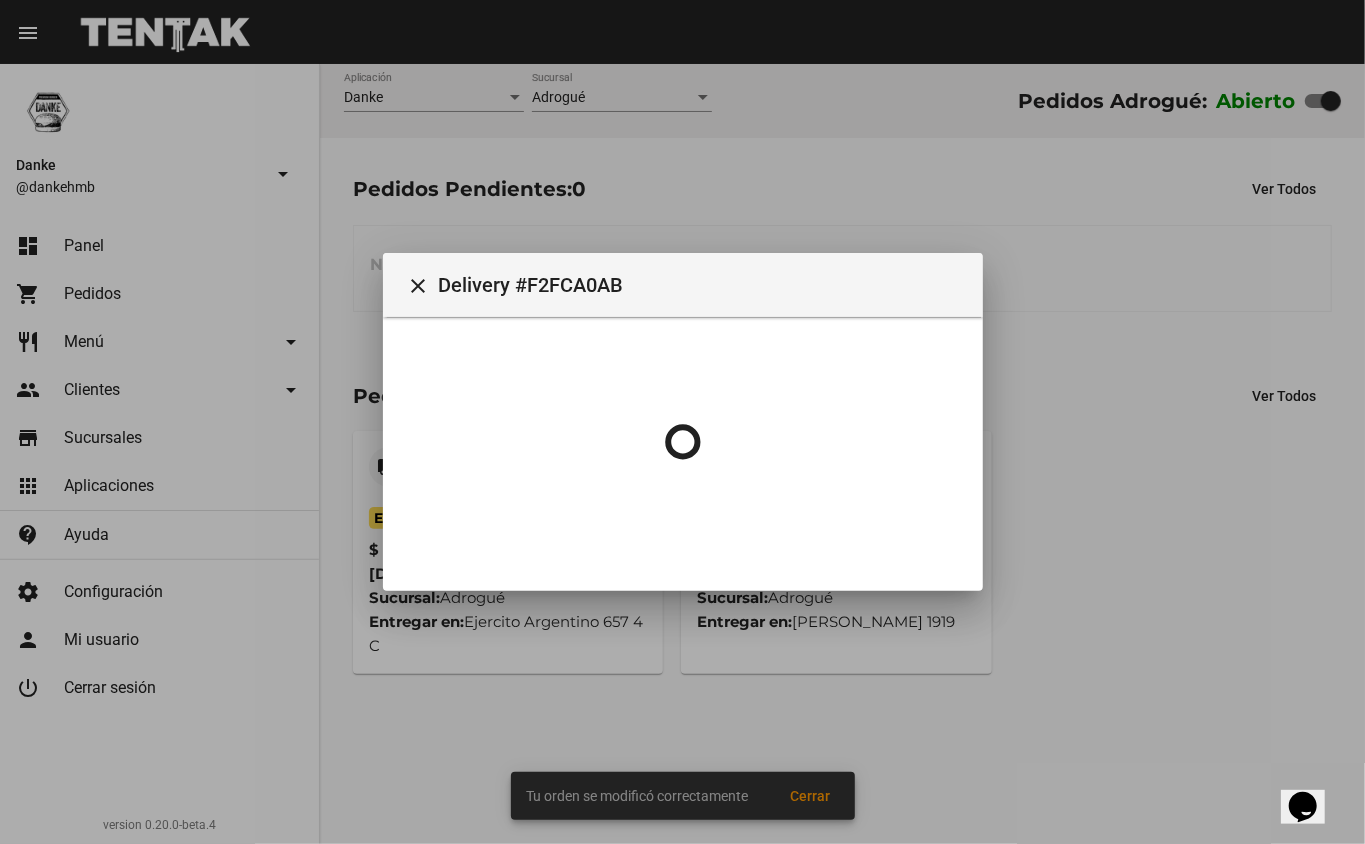 click at bounding box center (682, 422) 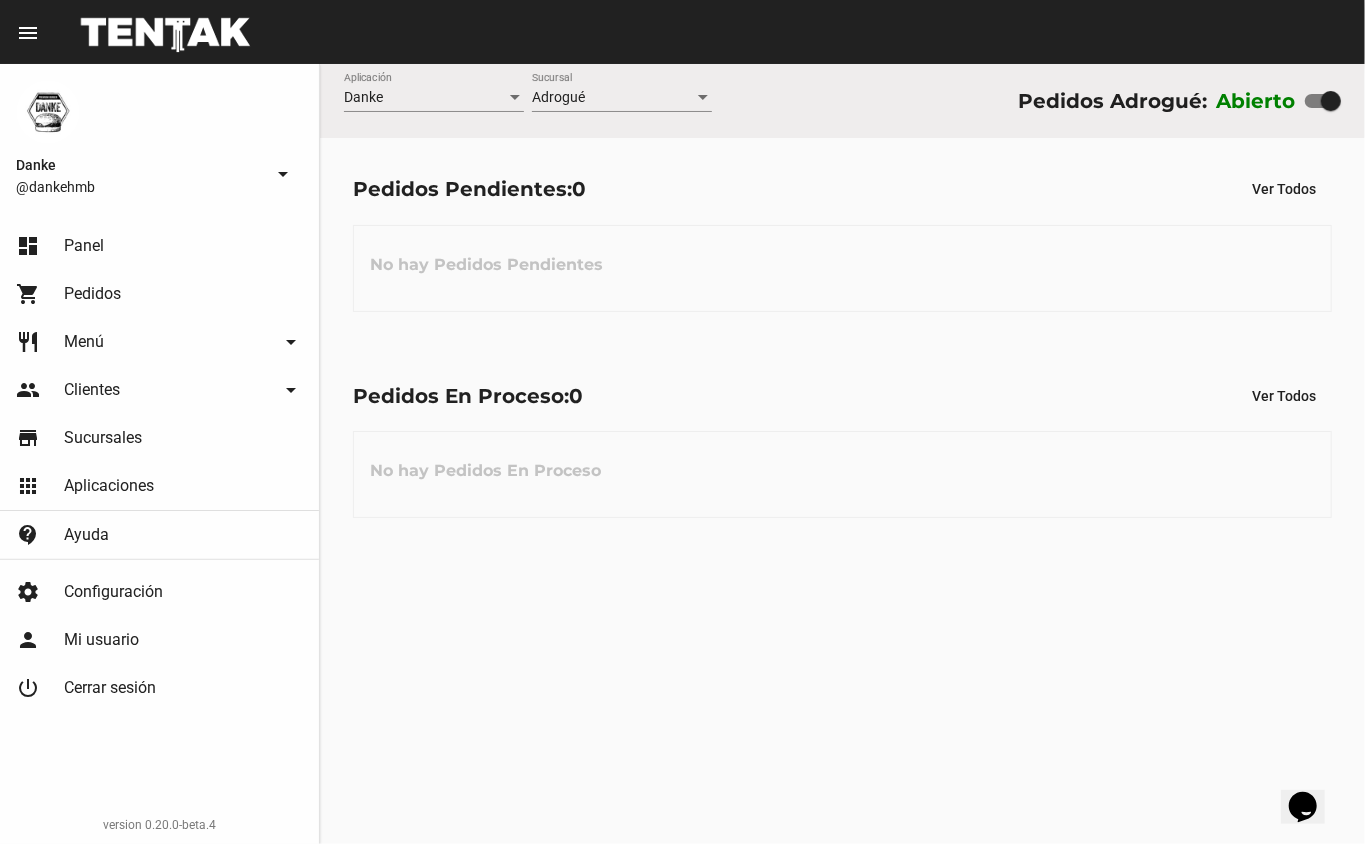 click on "Danke Aplicación Adrogué Sucursal Pedidos Adrogué: Abierto   Pedidos Pendientes:  0 Ver Todos No hay Pedidos Pendientes Pedidos En Proceso:  0 Ver Todos No hay Pedidos En Proceso" 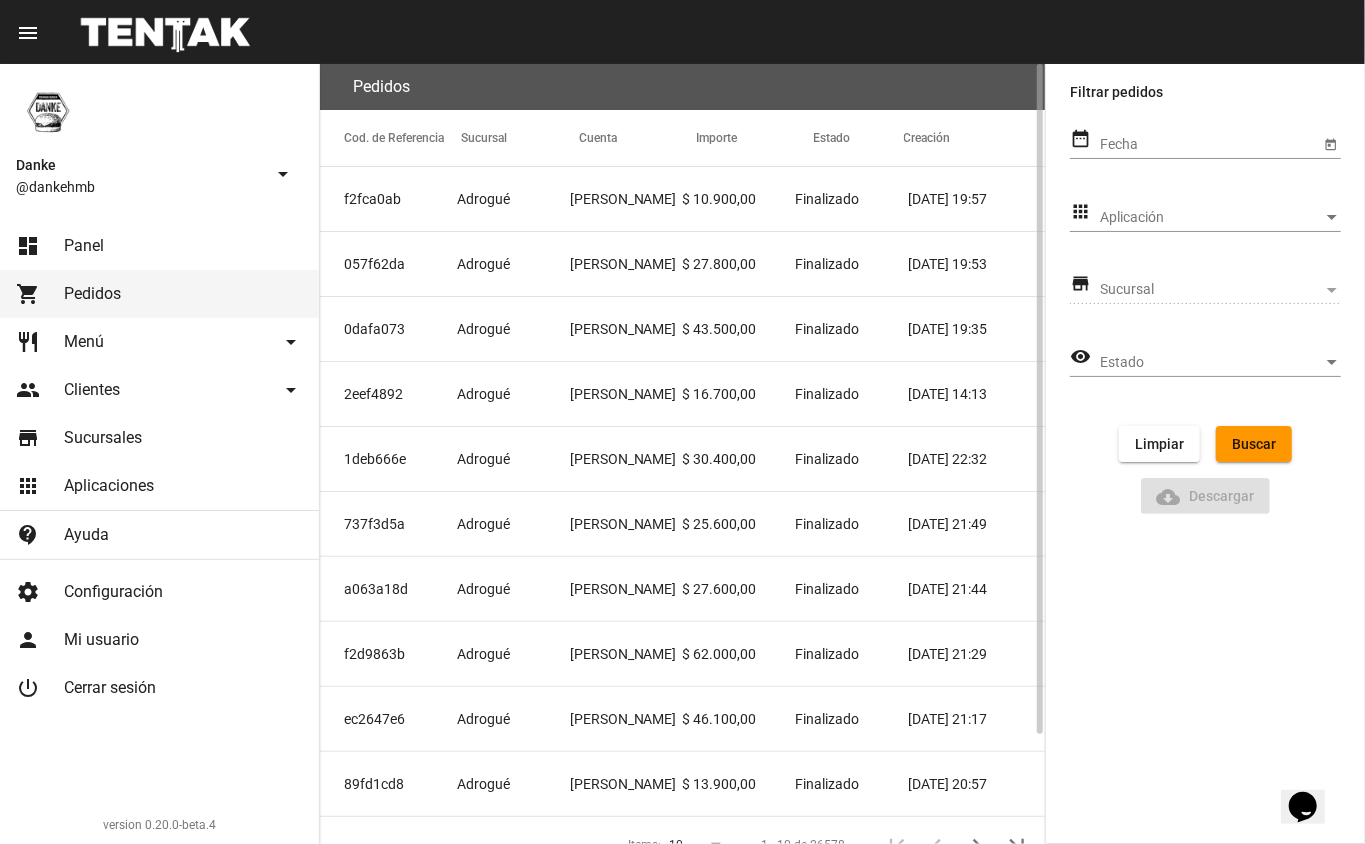 click on "Adrogué" 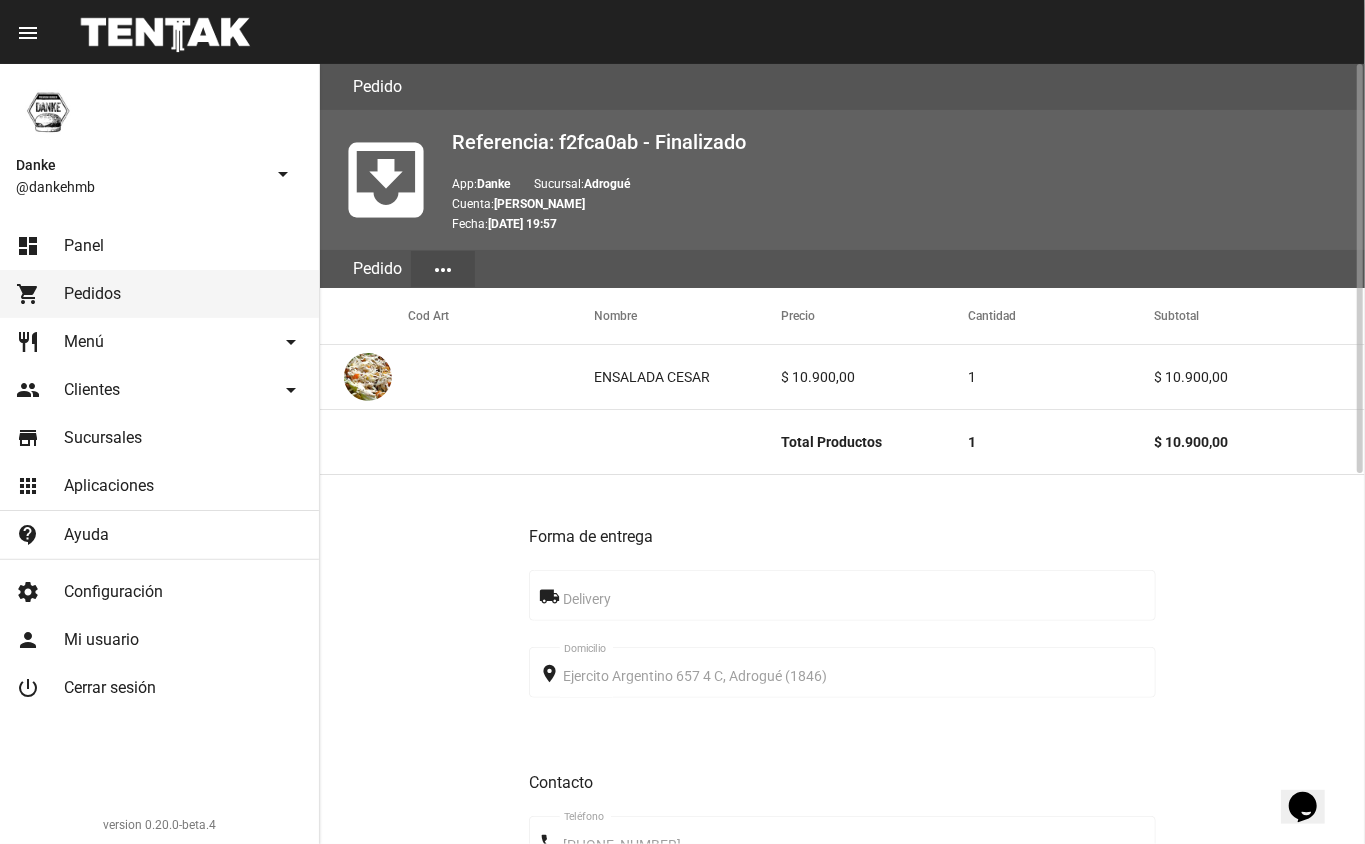 click on "Forma de entrega local_shipping Delivery place Ejercito Argentino 657 4 C, Adrogué (1846) Domicilio Contacto phone +54 11 63973920 Teléfono Medio de pago credit_card Tarjeta debvisa done Aprobado Estado receipt #120315872850 Referencia Resumen Total productos $ 10.900,00 Total $ 10.900,00" 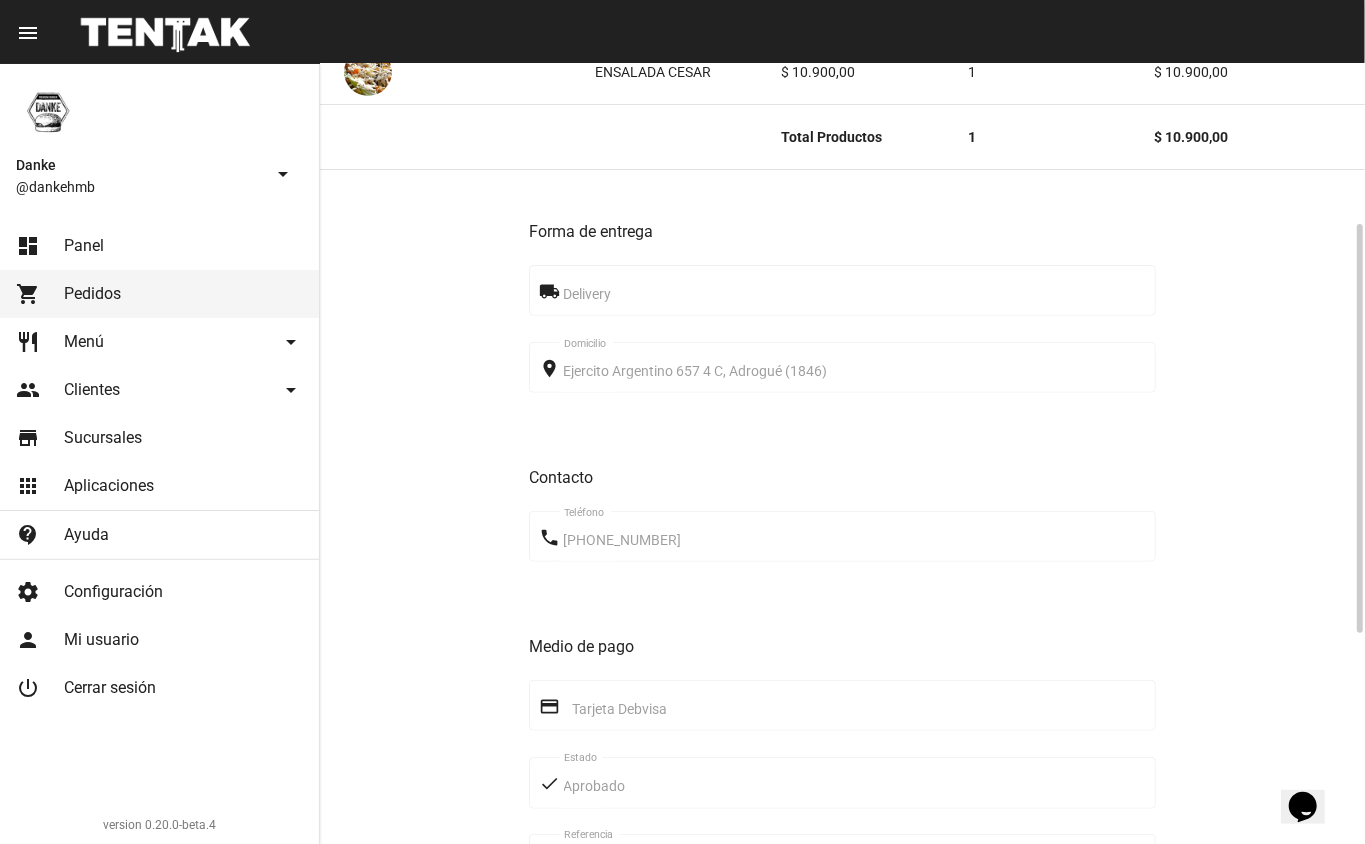 scroll, scrollTop: 428, scrollLeft: 0, axis: vertical 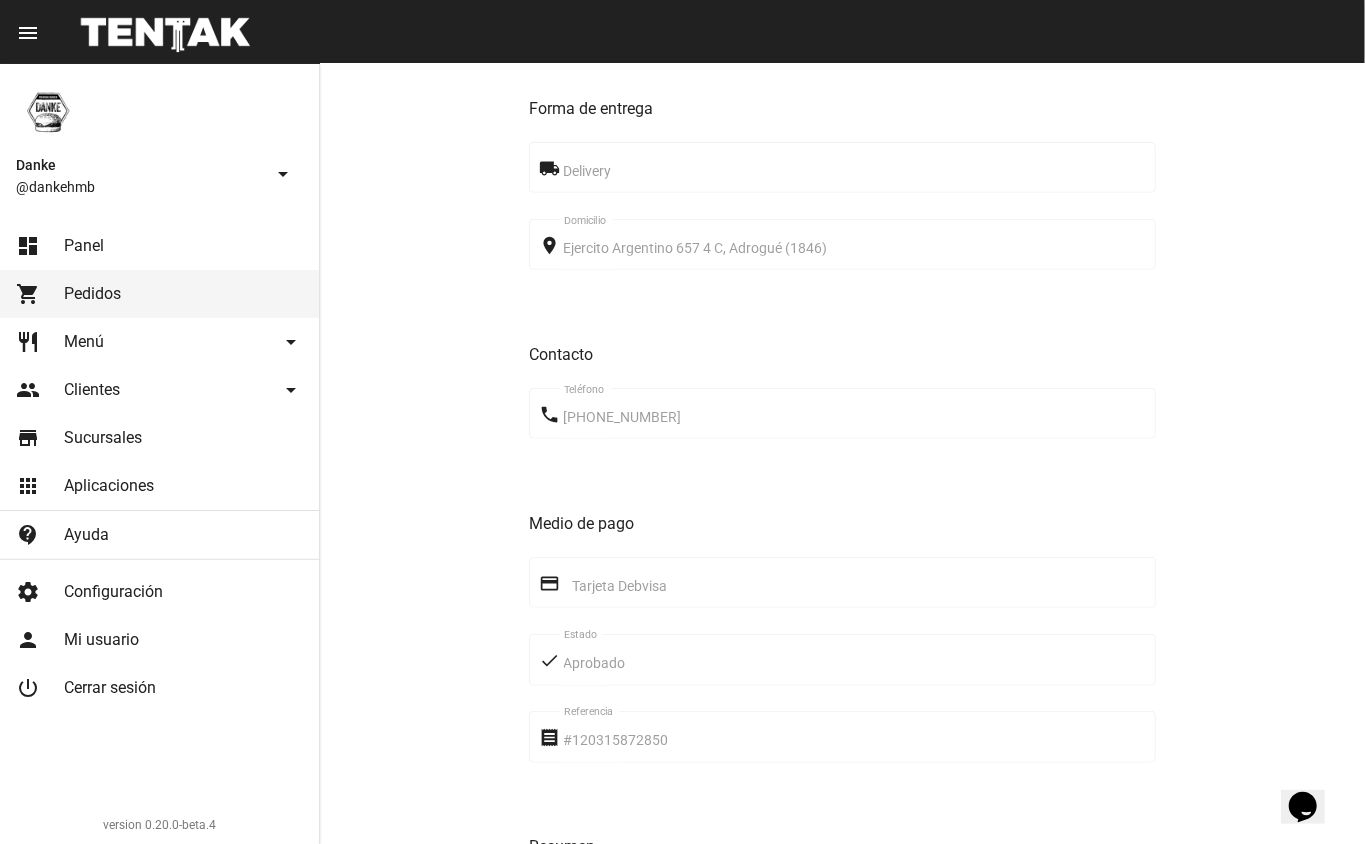 click on "Panel" 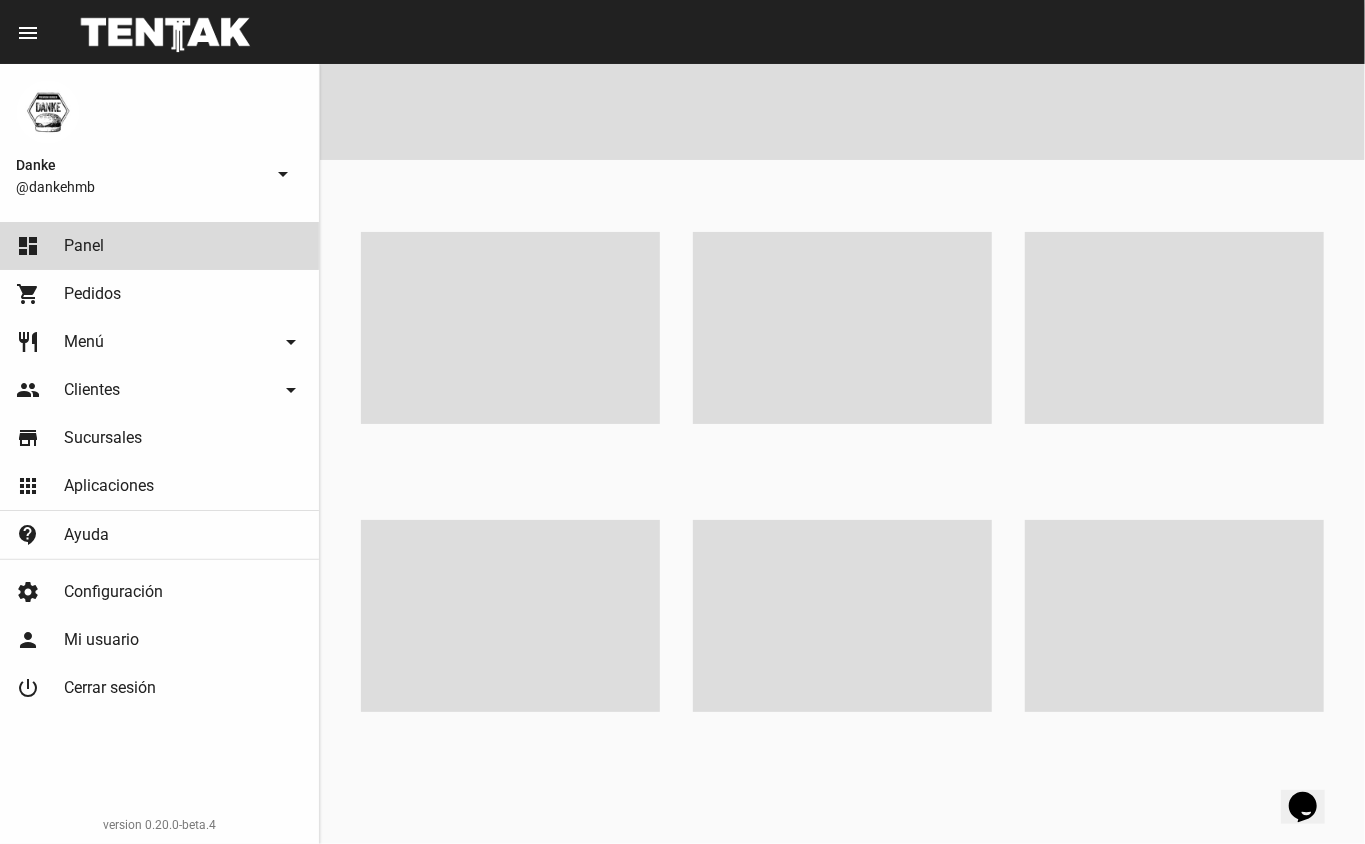 scroll, scrollTop: 0, scrollLeft: 0, axis: both 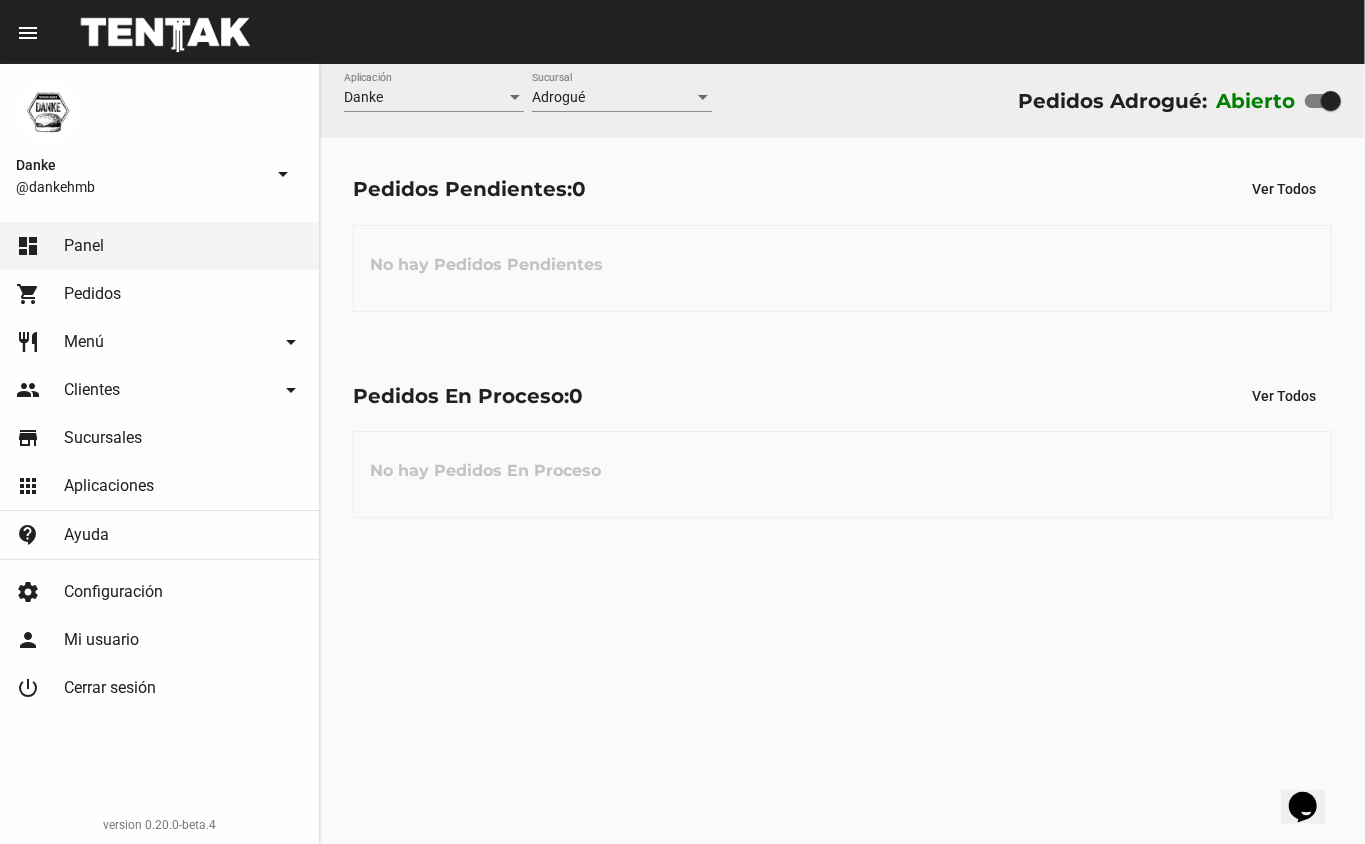 click on "menu  Resumen" 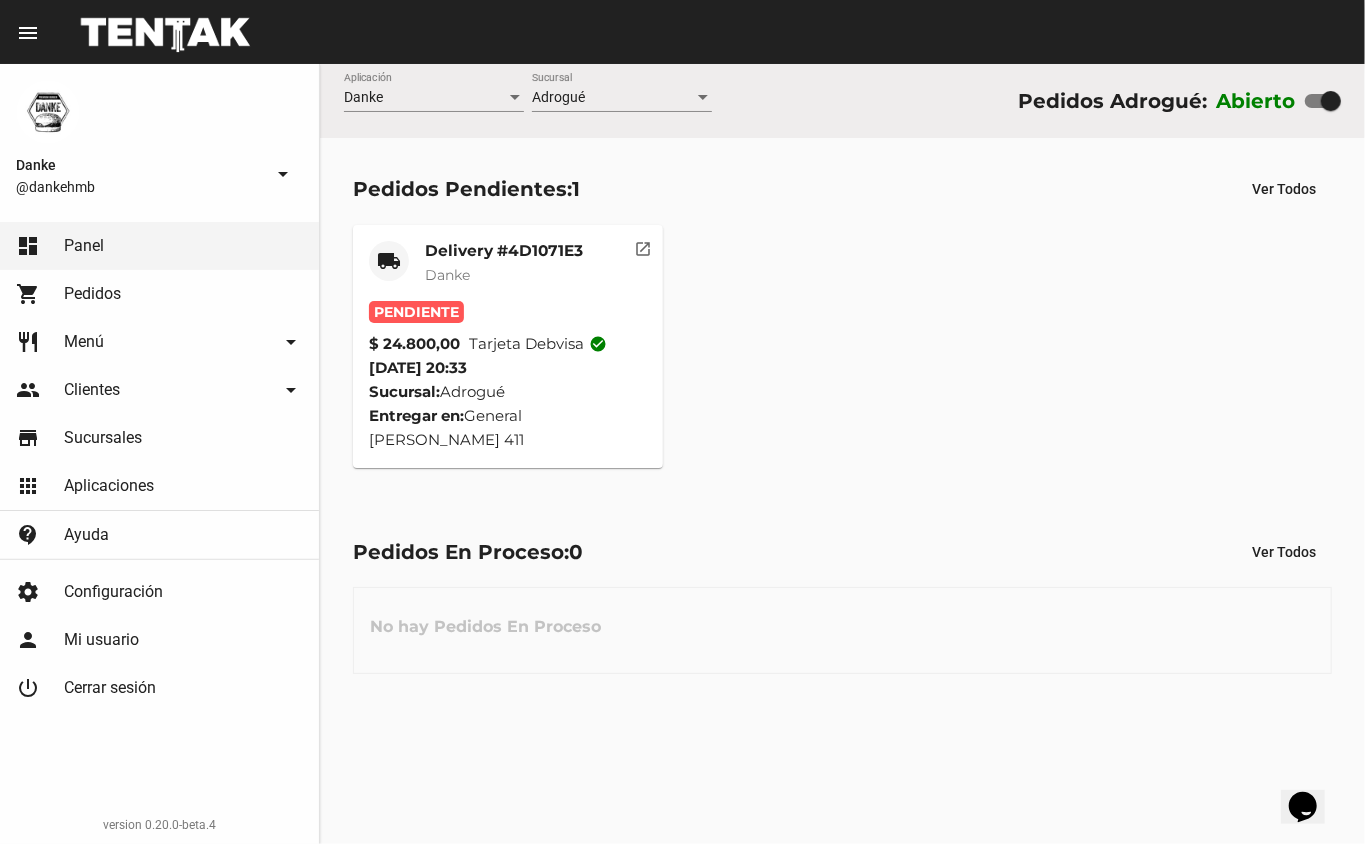 click on "Danke" 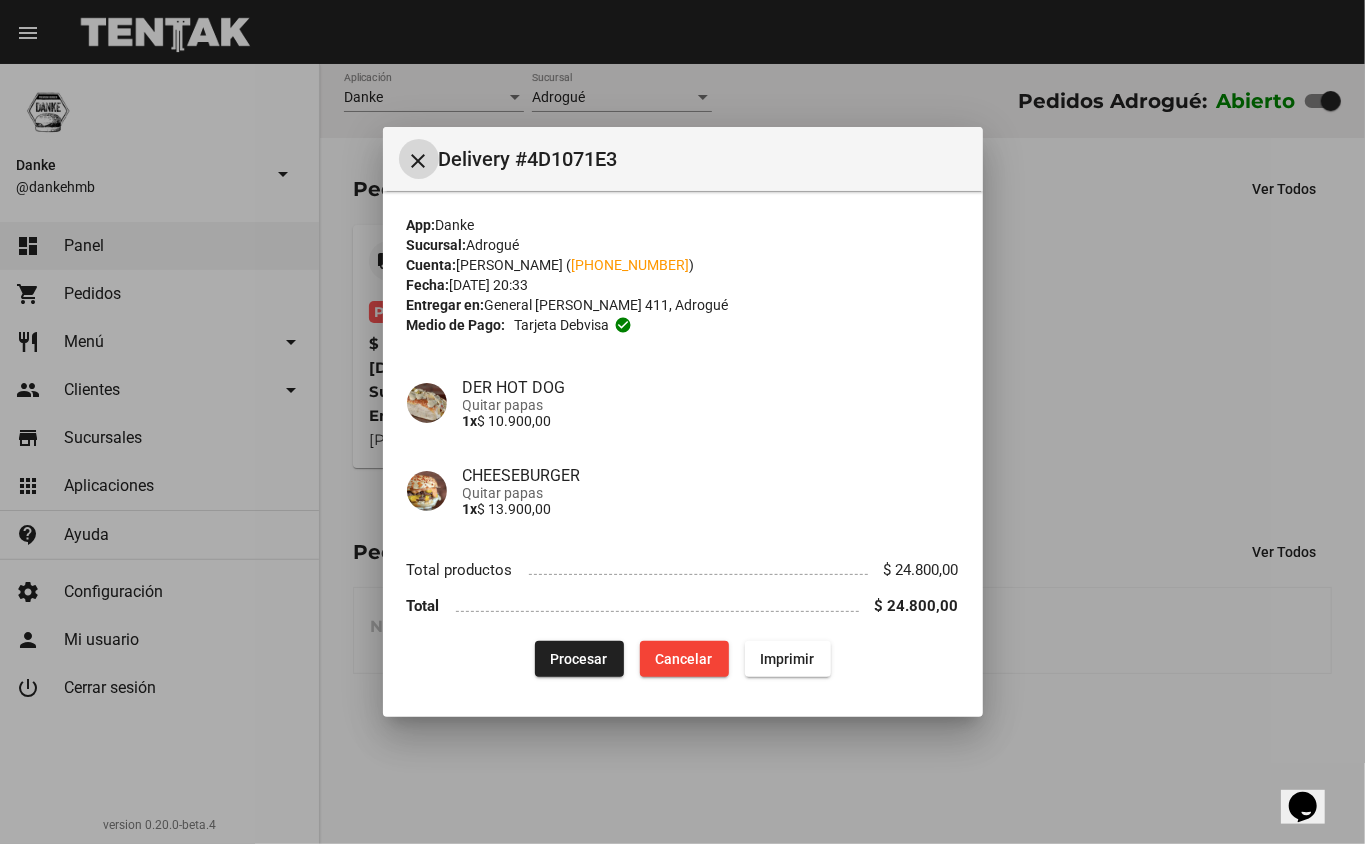 type 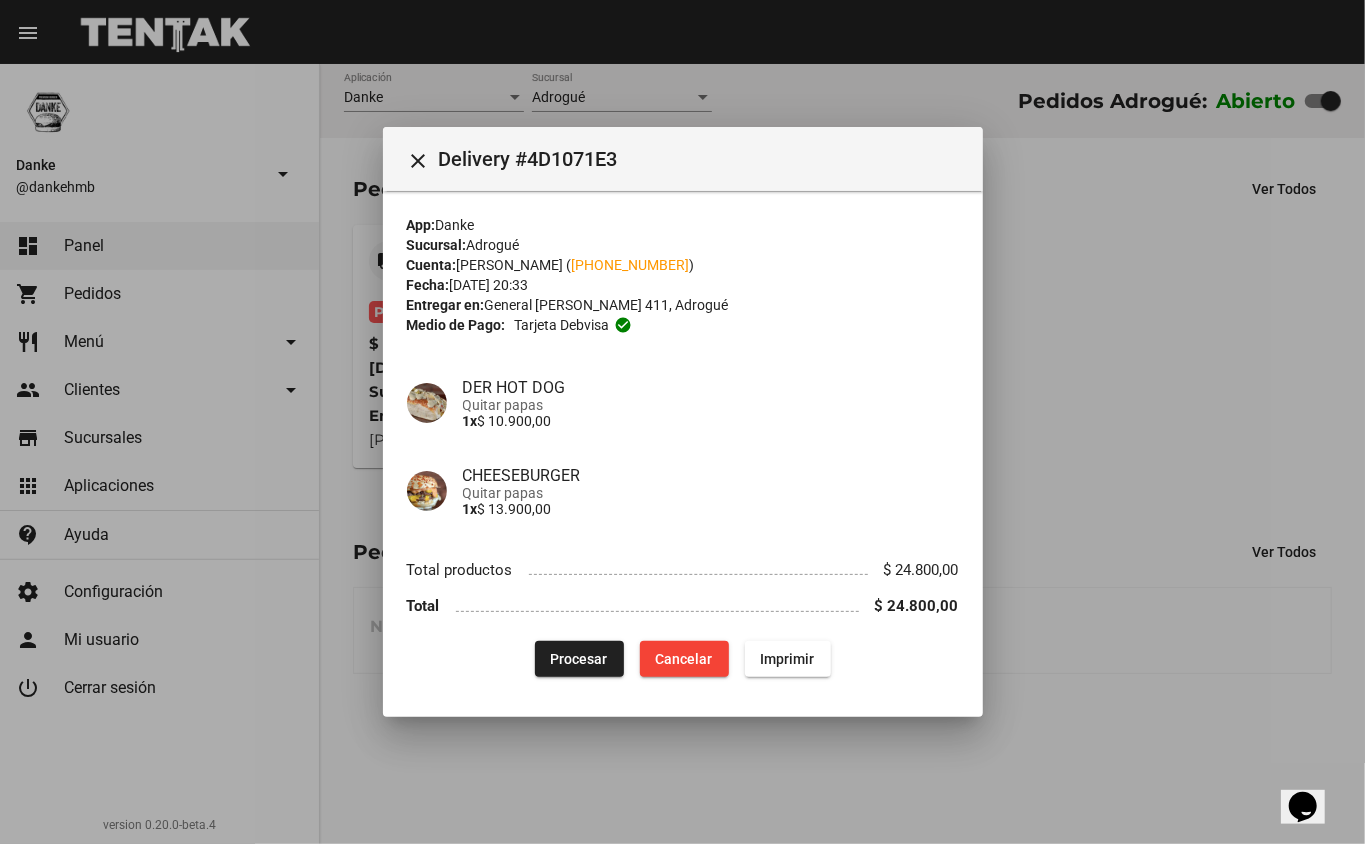 click on "Procesar" 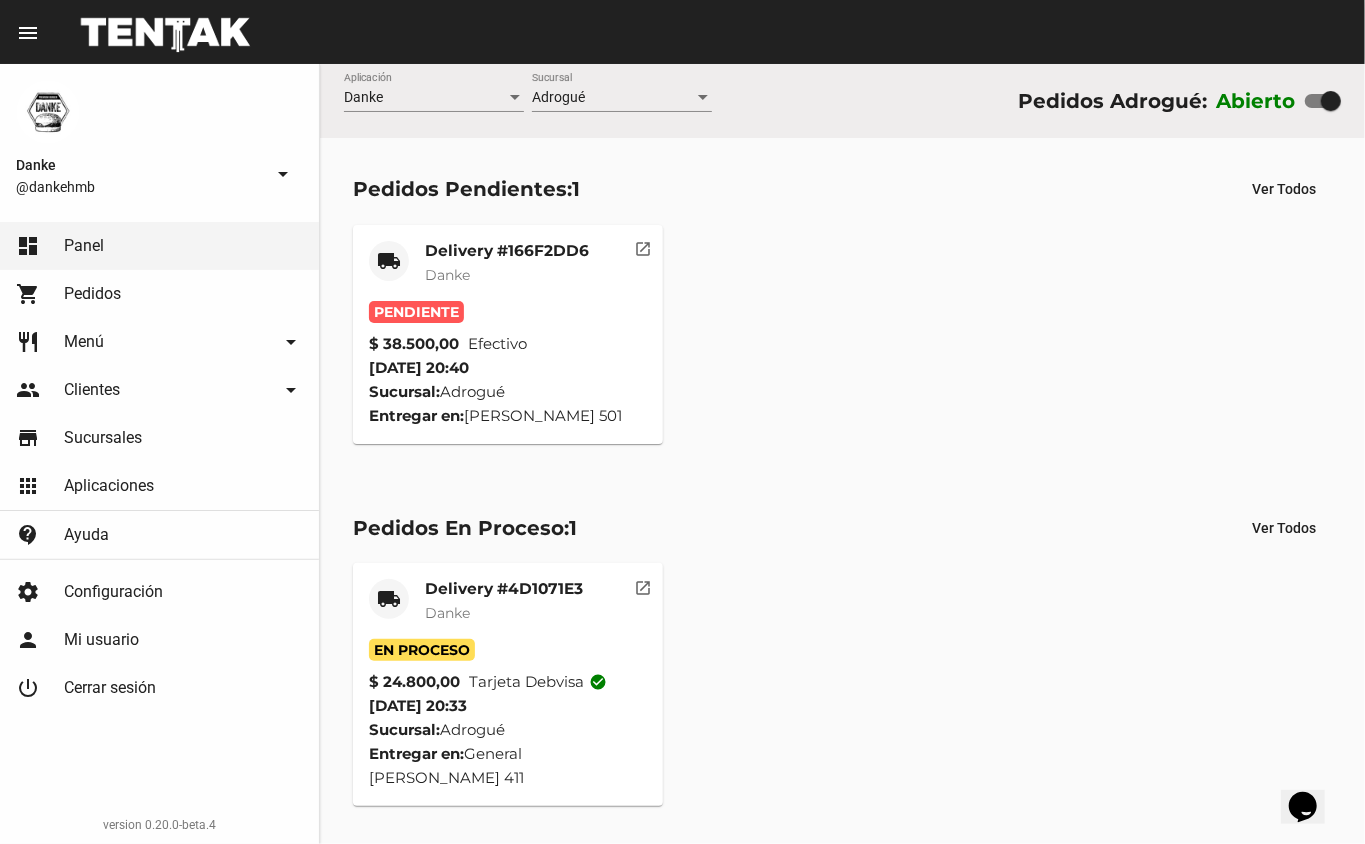 click on "Pendiente $ 38.500,00 Efectivo  29/7/25 20:40 Sucursal:  Adrogué  Entregar en:  Manuel Dorrego 501" 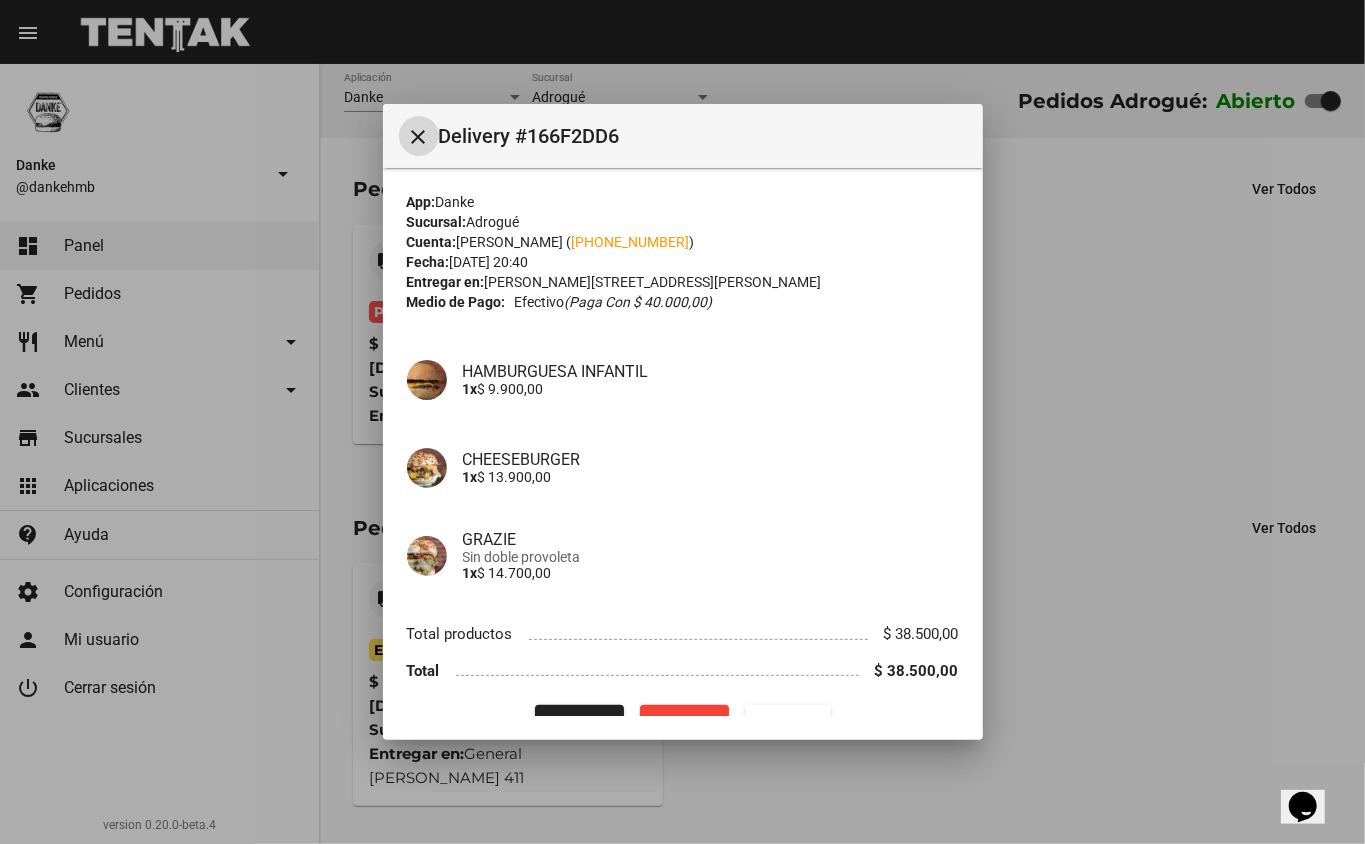 type 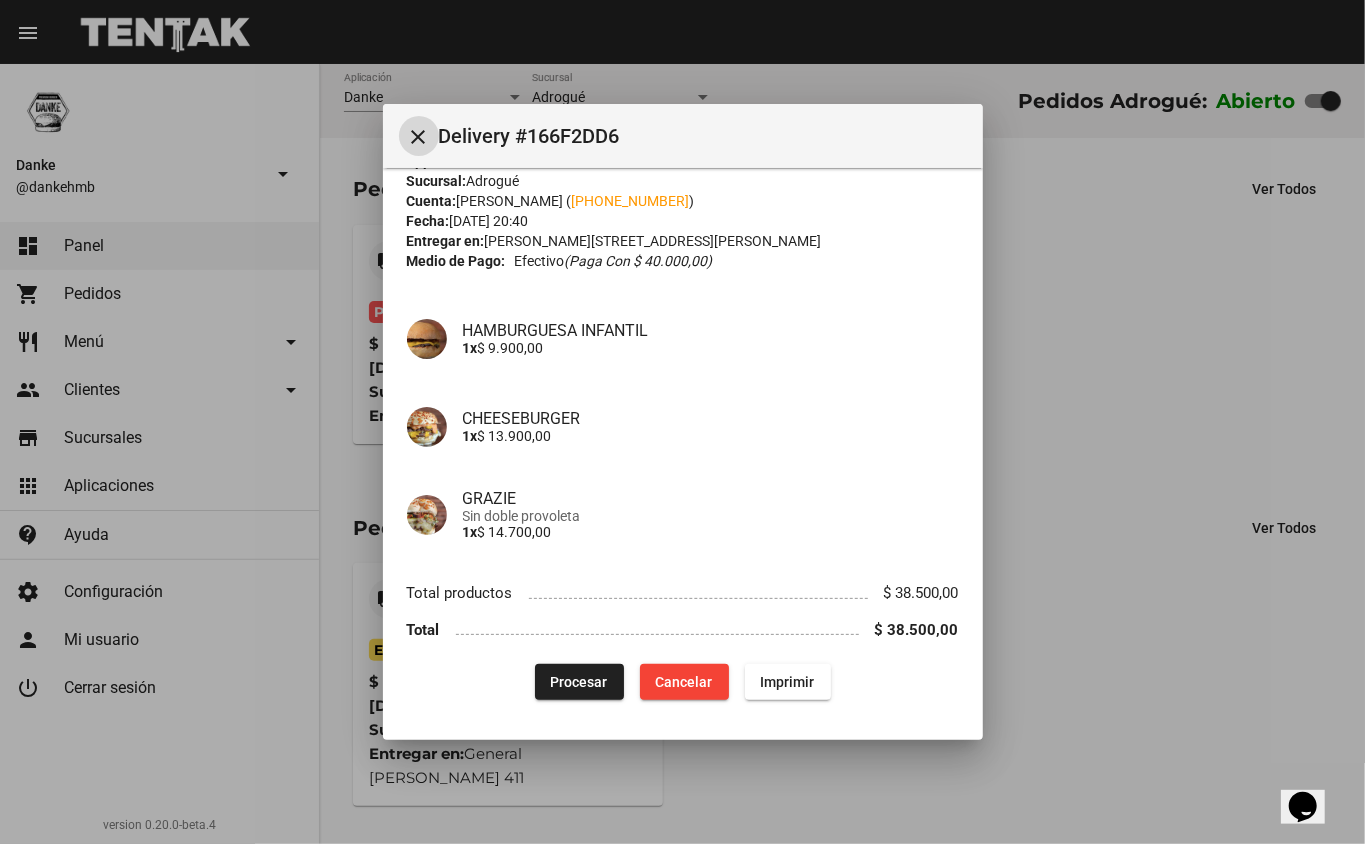click on "Procesar" 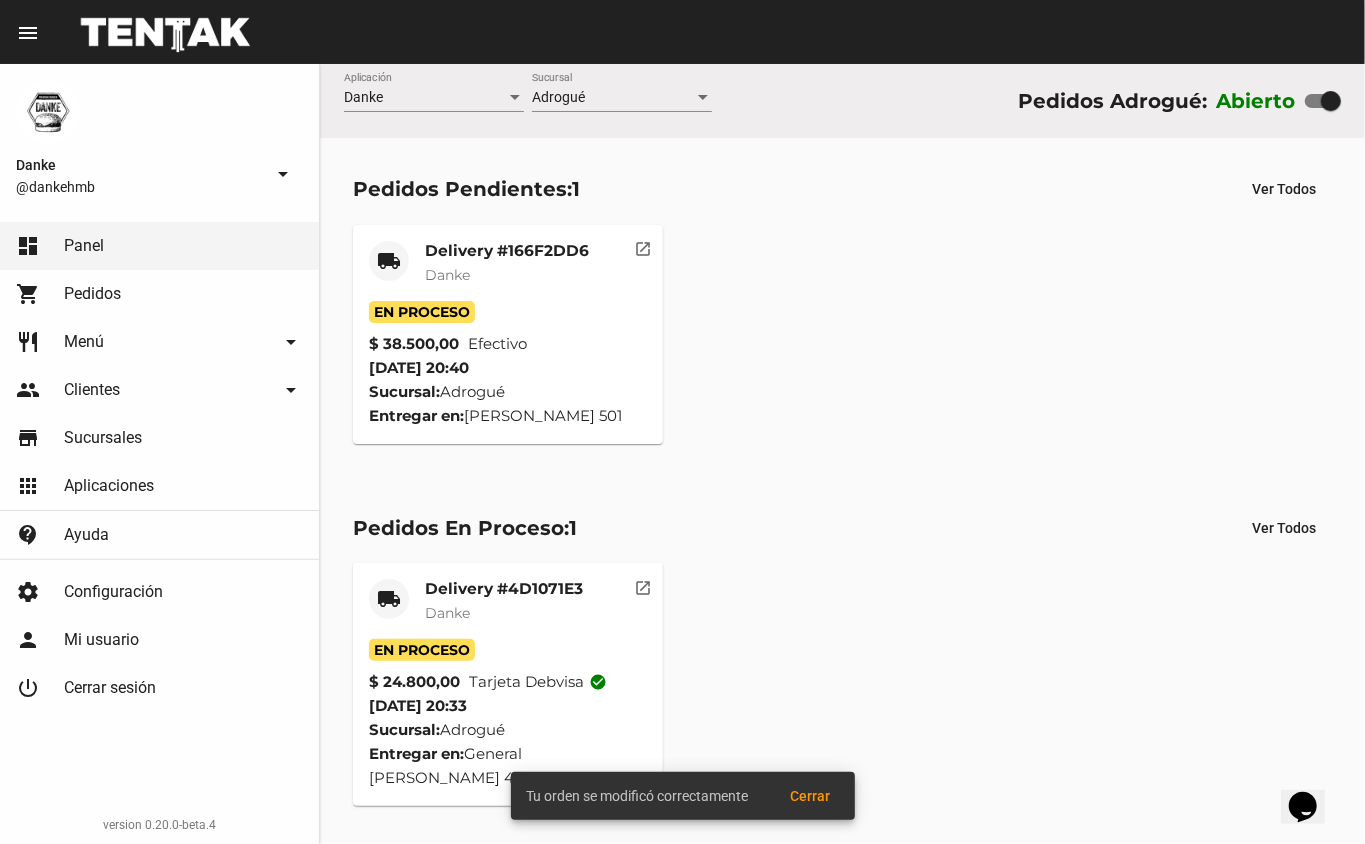 click on "Delivery #166F2DD6" 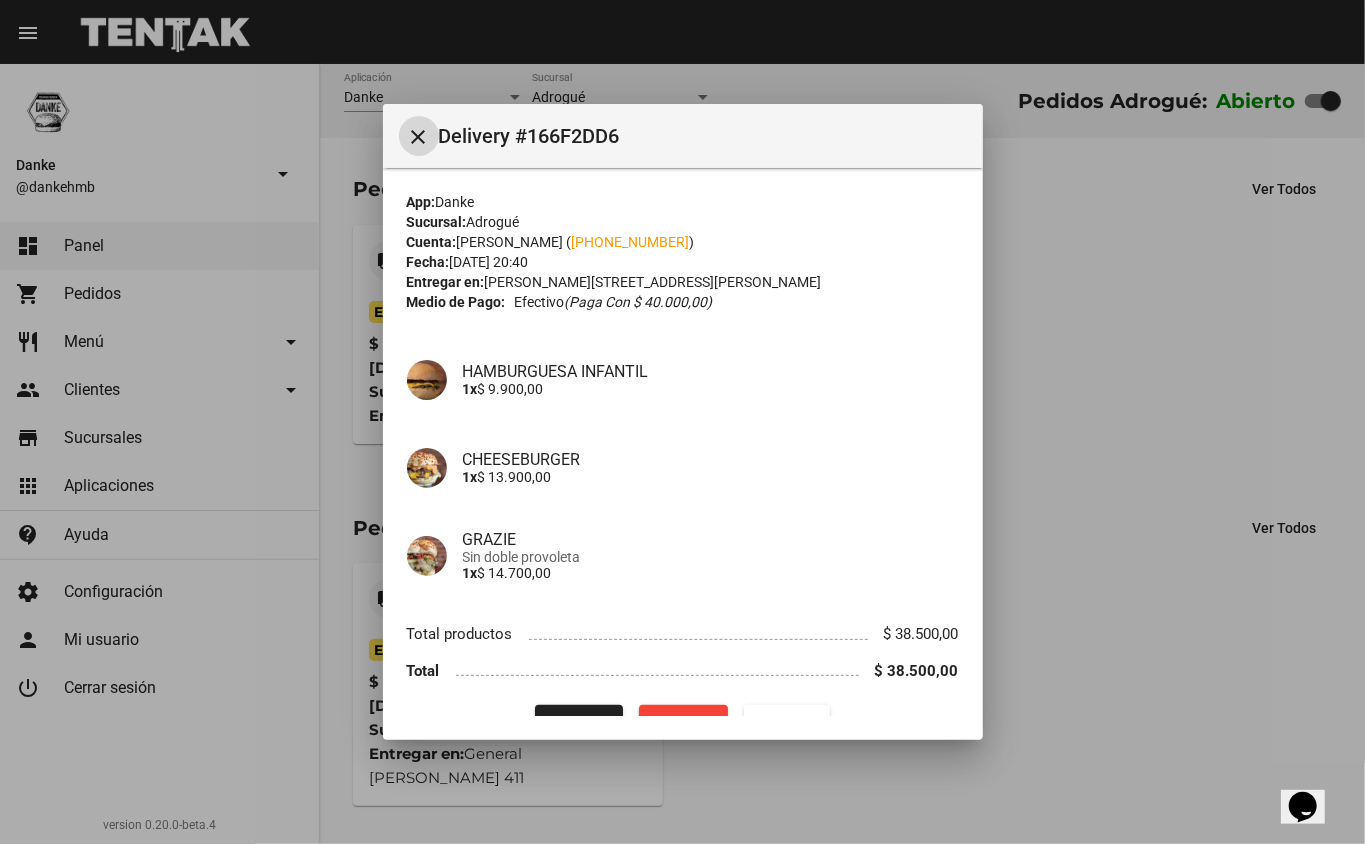 click at bounding box center [682, 422] 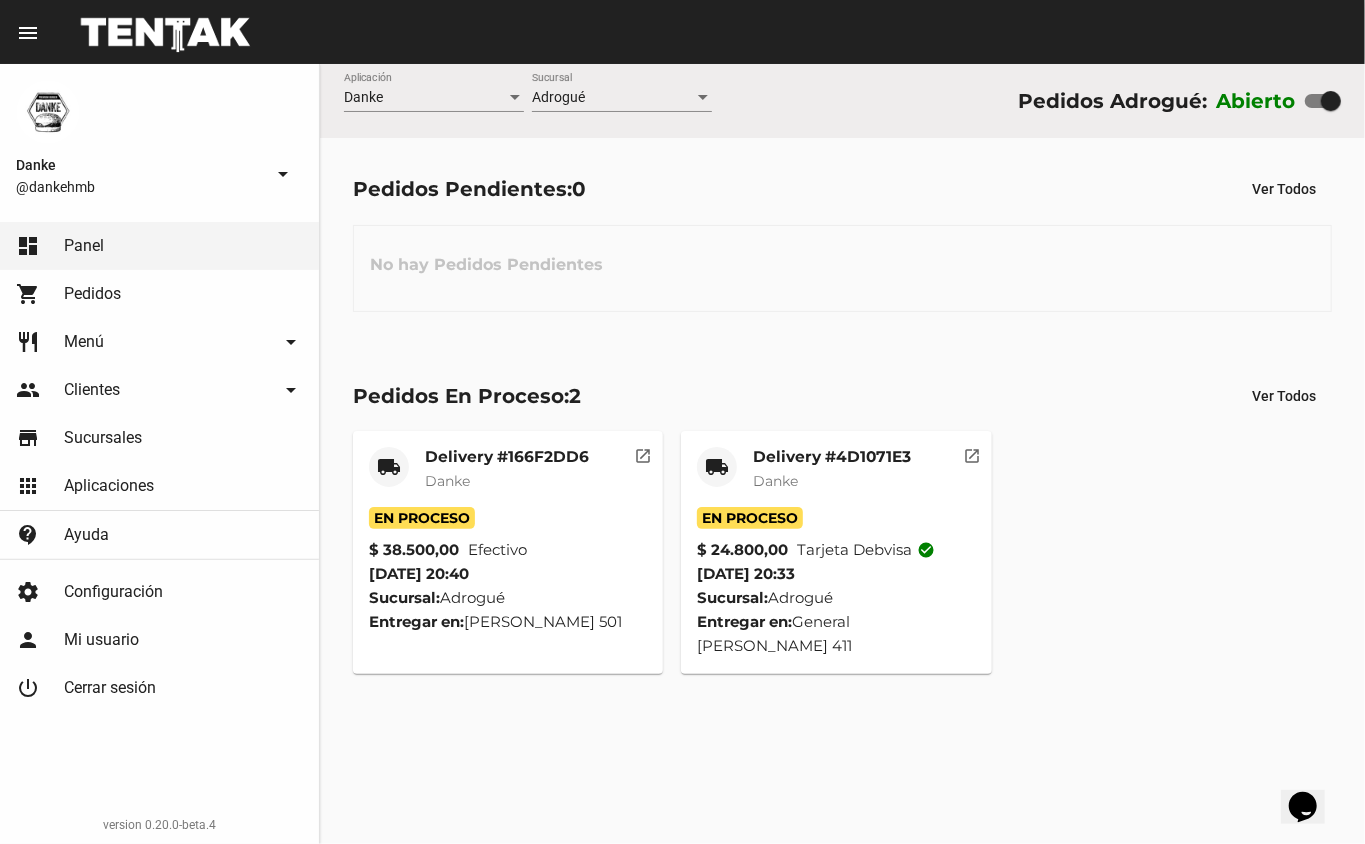 click on "Delivery #4D1071E3 Danke" 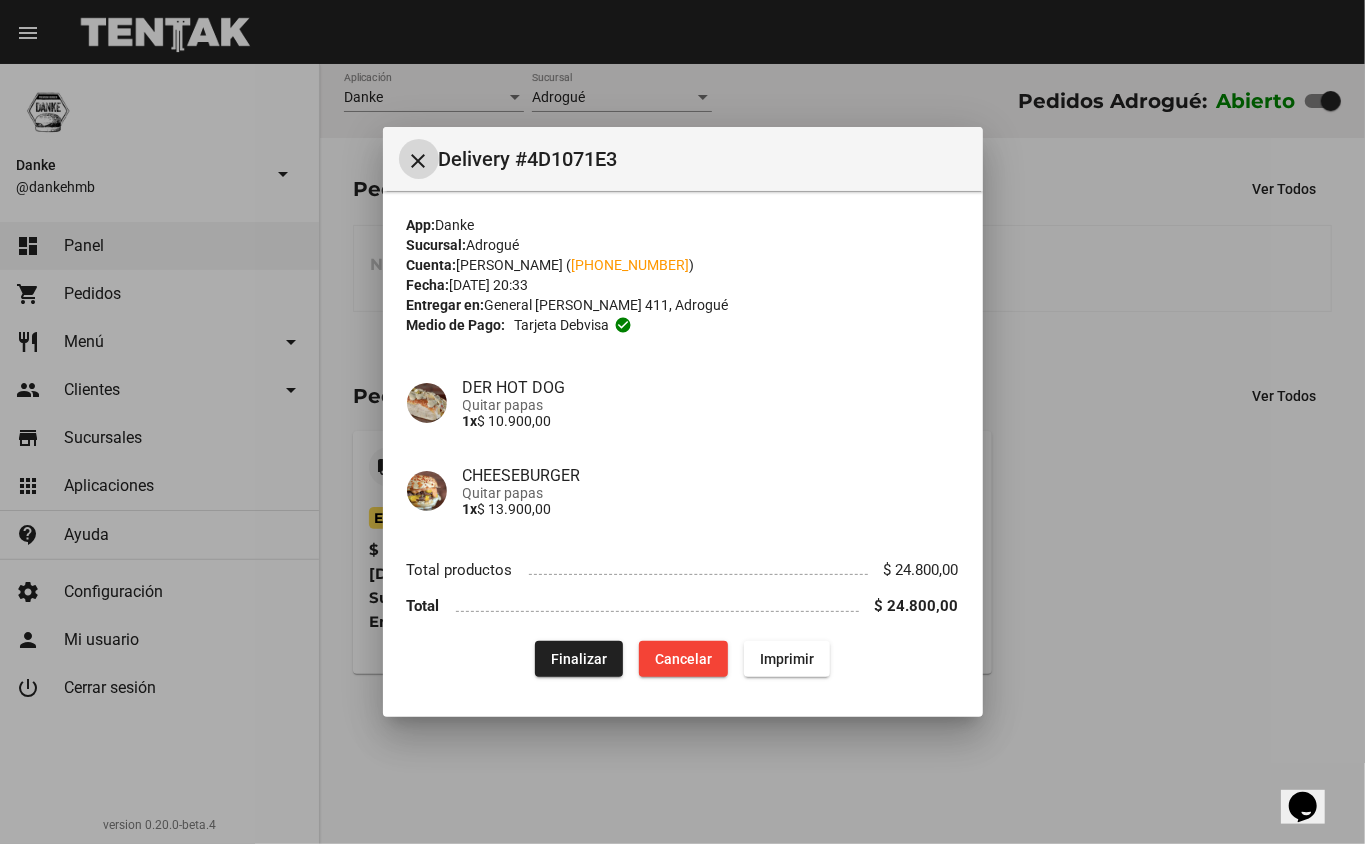 click on "Finalizar" 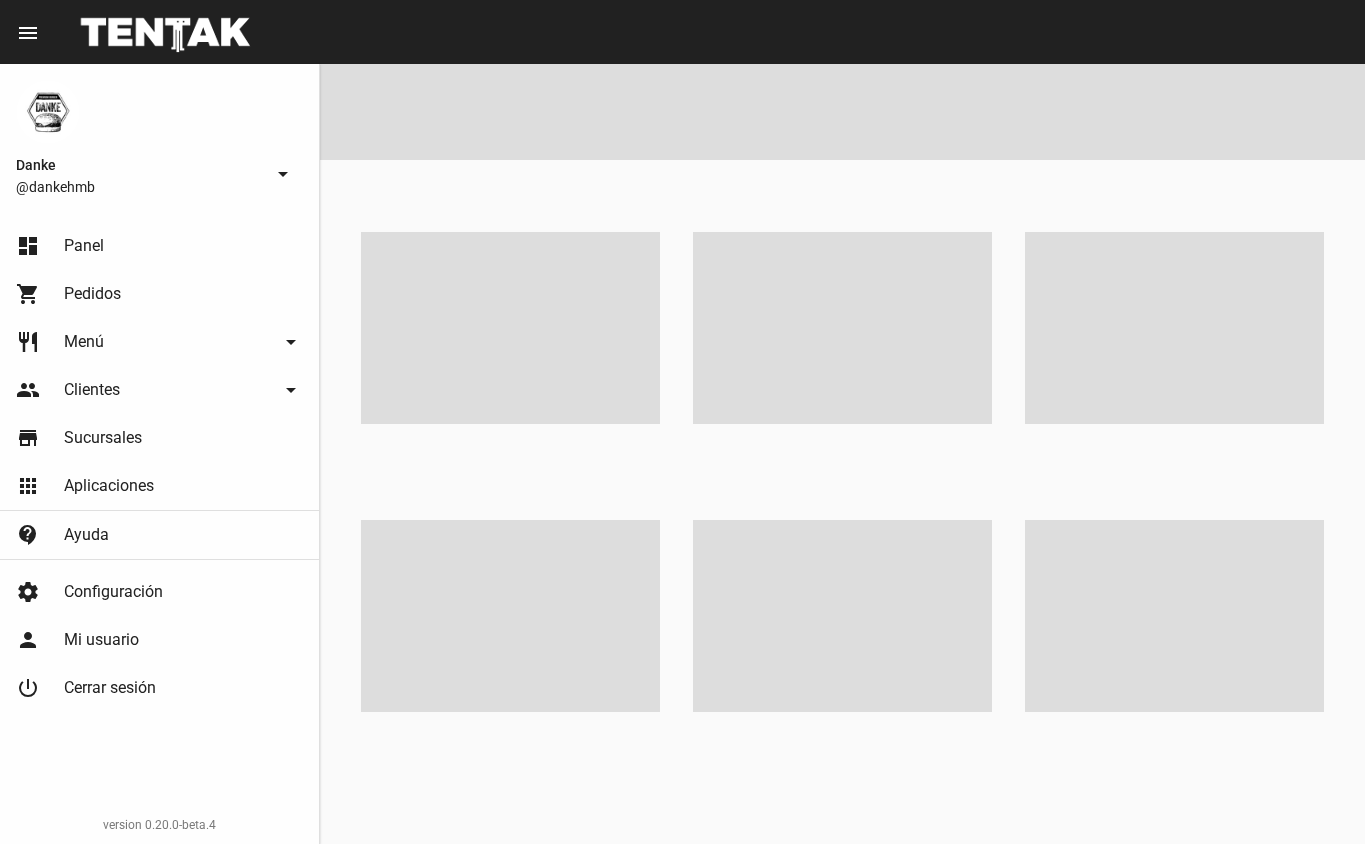 scroll, scrollTop: 0, scrollLeft: 0, axis: both 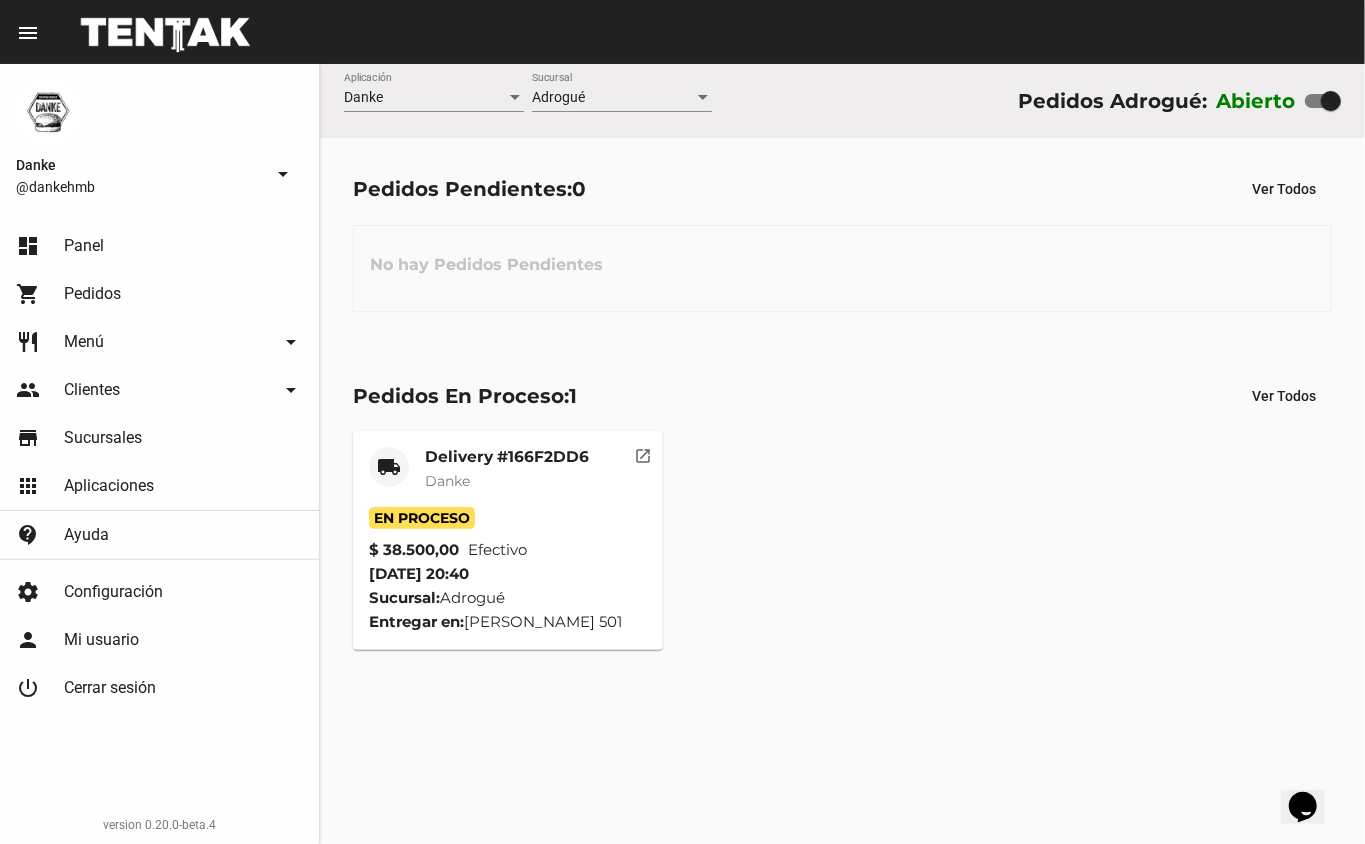 click on "Danke" 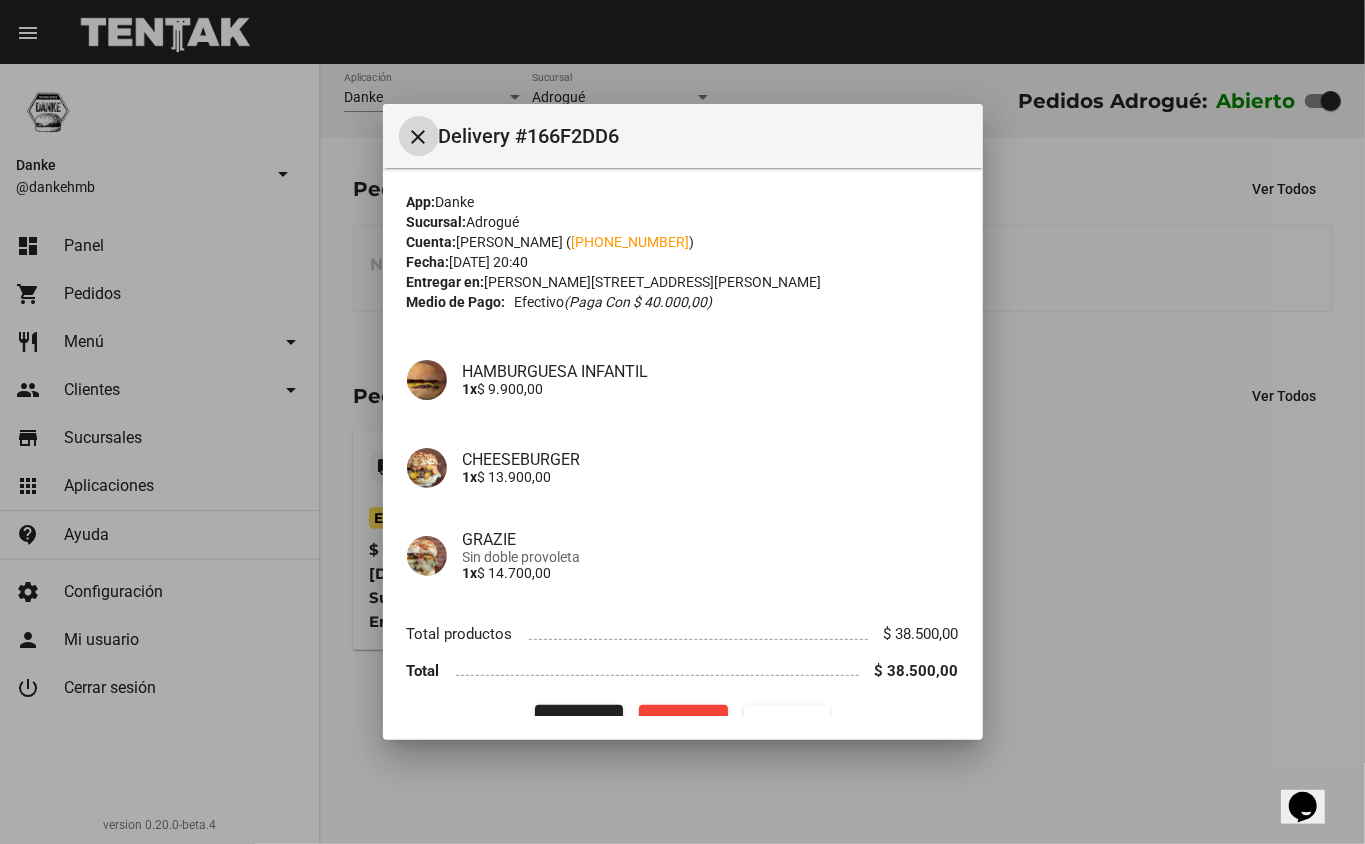 click on "close Delivery #166F2DD6 App:  Danke  Sucursal:  Adrogué  Cuenta:  Javier  Gallucci ( +54 1160585469 )  Fecha:  29/7/25 20:40  Entregar en:  Manuel Dorrego 501, José Marmol  Medio de Pago: Efectivo   (Paga con $ 40.000,00) HAMBURGUESA INFANTIL 1x  $ 9.900,00 CHEESEBURGER 1x  $ 13.900,00 GRAZIE Sin doble provoleta 1x  $ 14.700,00 Total productos $ 38.500,00 Total $ 38.500,00  Finalizar  Cancelar Imprimir" at bounding box center (683, 422) 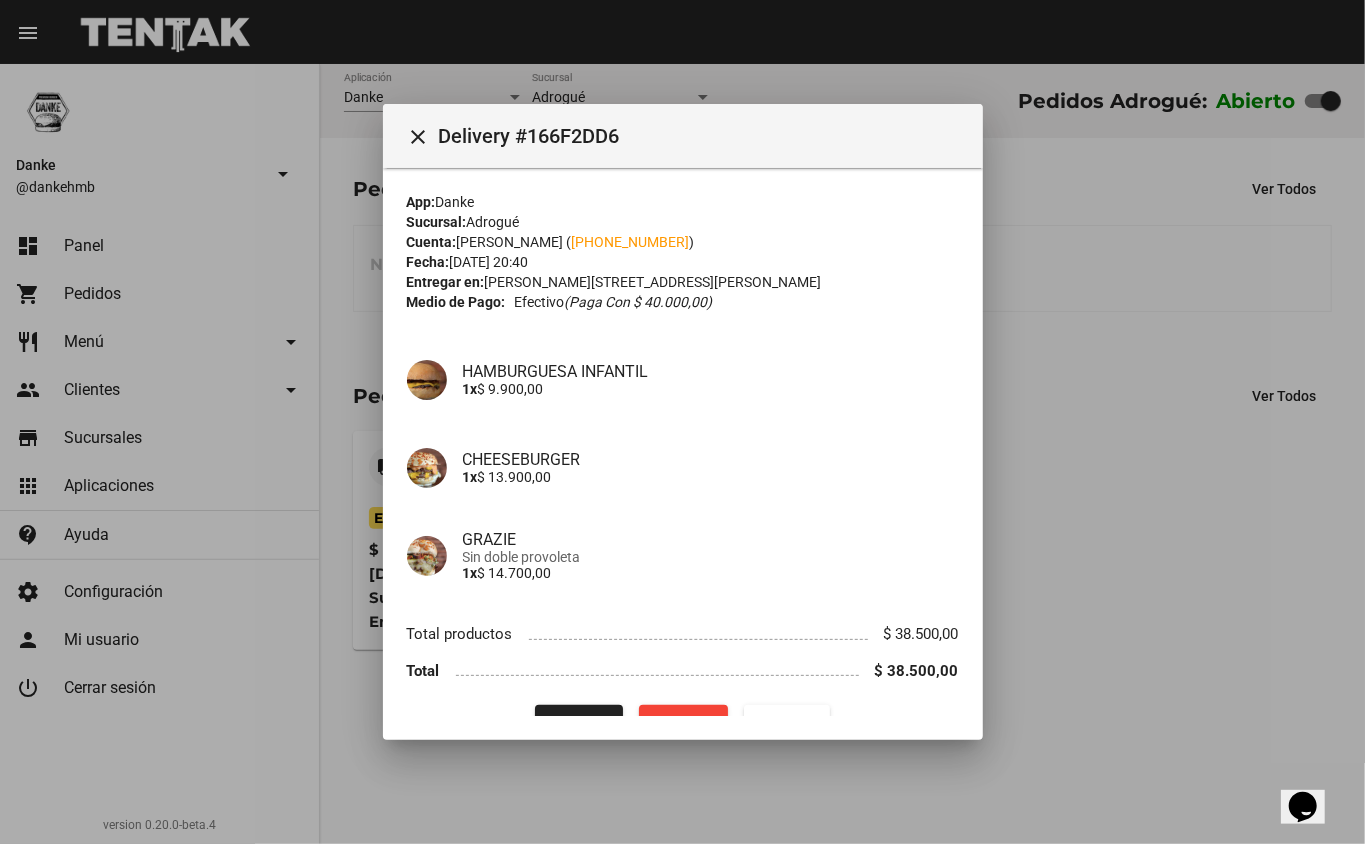 click on "close Delivery #166F2DD6 App:  Danke  Sucursal:  Adrogué  Cuenta:  Javier  Gallucci ( +54 1160585469 )  Fecha:  29/7/25 20:40  Entregar en:  Manuel Dorrego 501, José Marmol  Medio de Pago: Efectivo   (Paga con $ 40.000,00) HAMBURGUESA INFANTIL 1x  $ 9.900,00 CHEESEBURGER 1x  $ 13.900,00 GRAZIE Sin doble provoleta 1x  $ 14.700,00 Total productos $ 38.500,00 Total $ 38.500,00  Finalizar  Cancelar Imprimir" at bounding box center (683, 422) 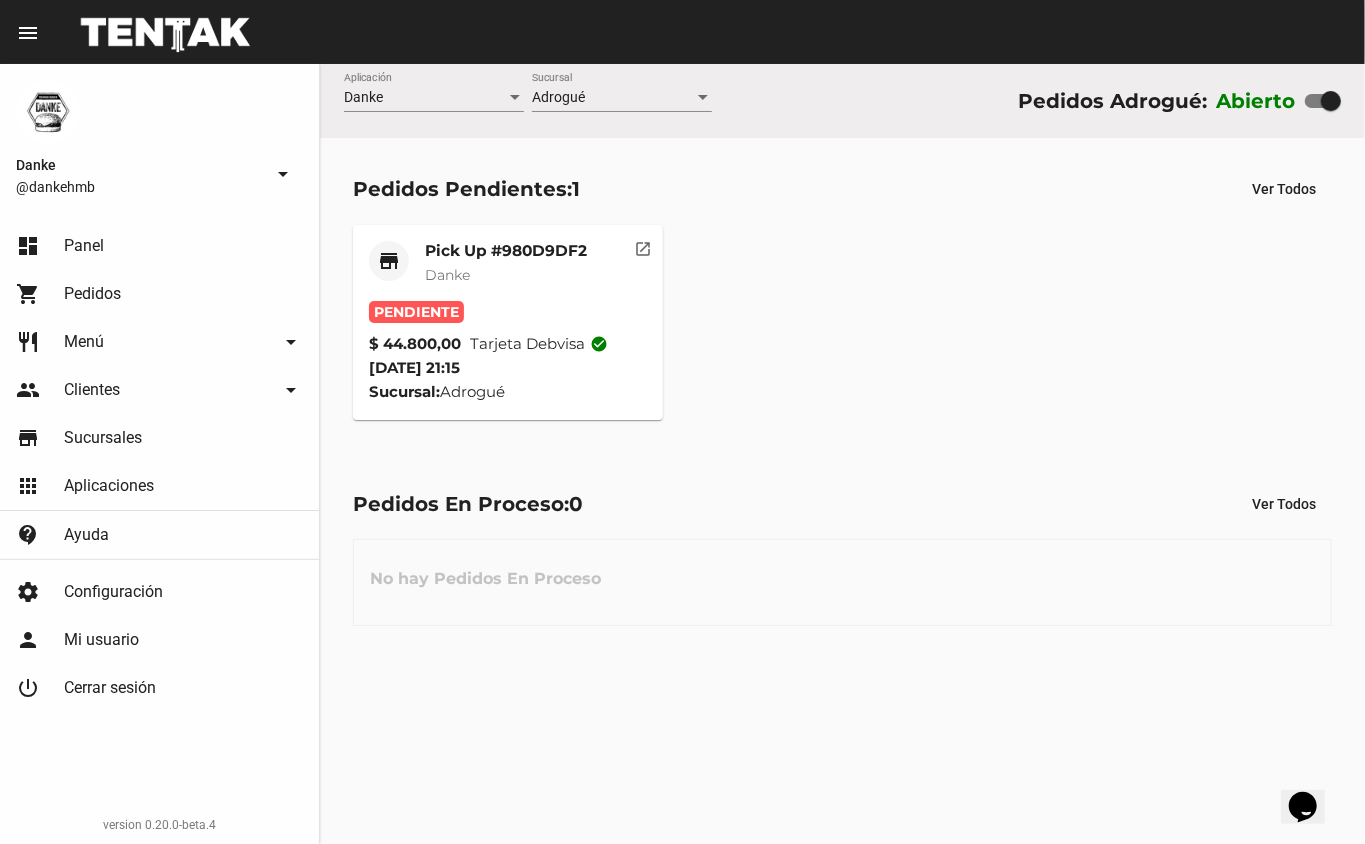 click on "Pick Up #980D9DF2" 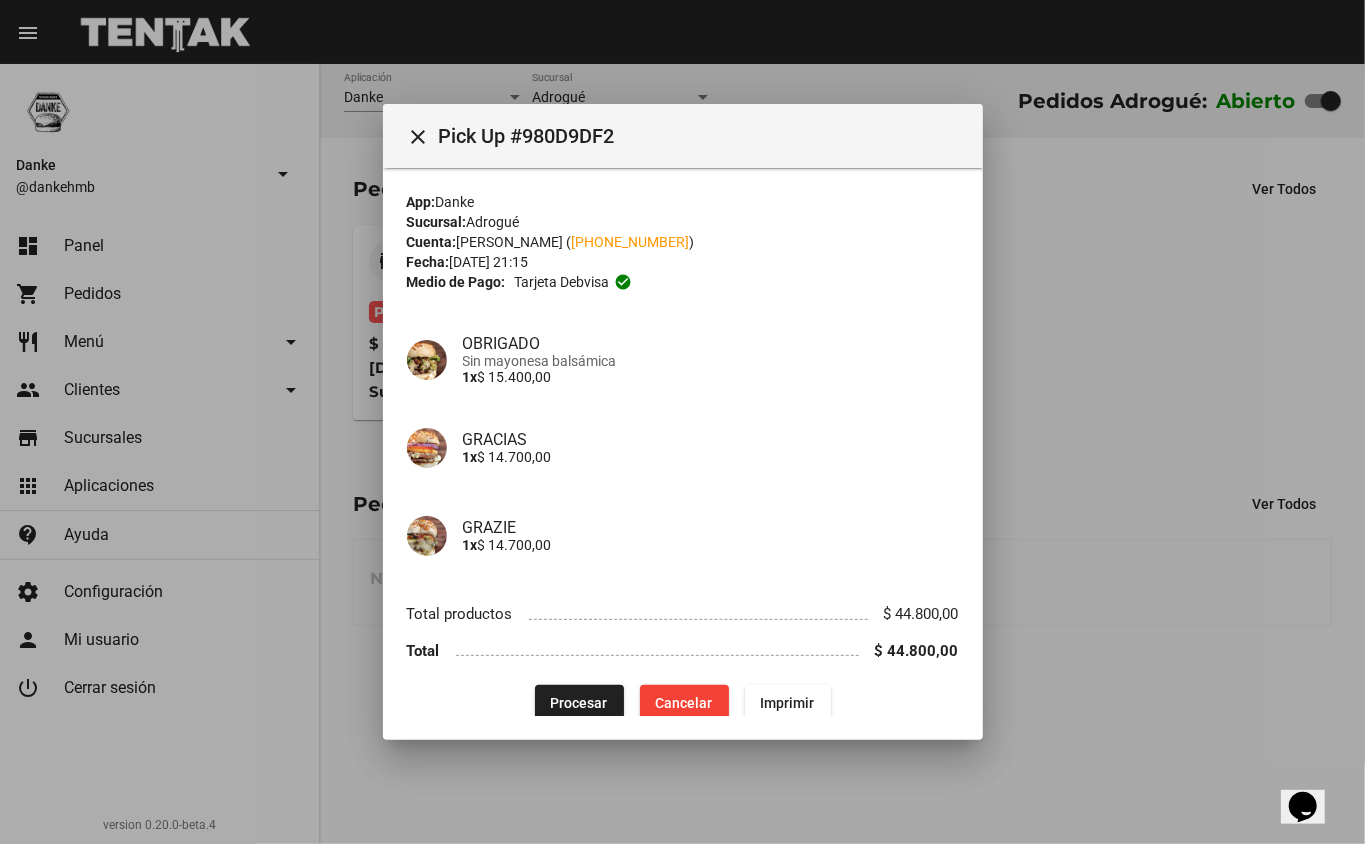 type 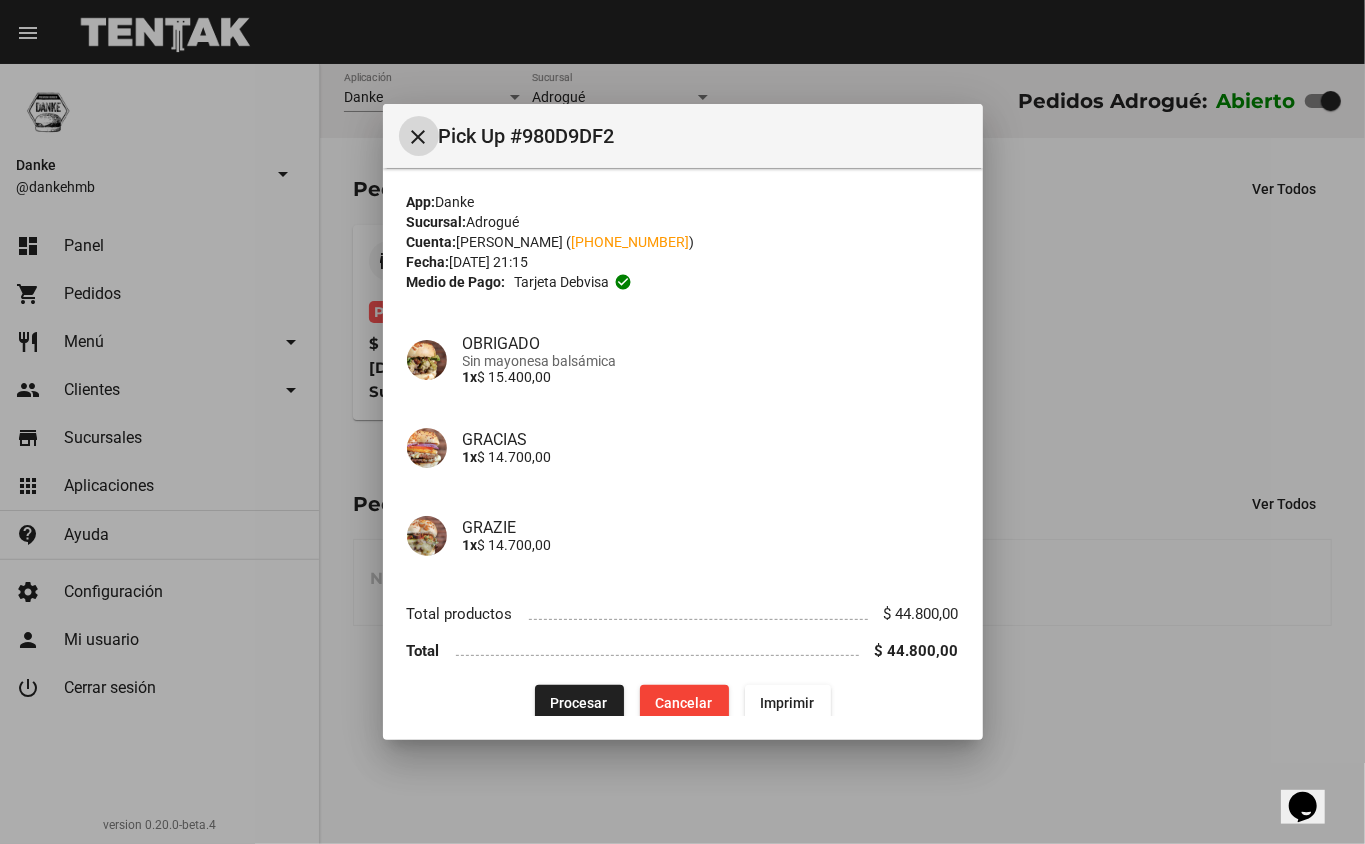 click on "Procesar" 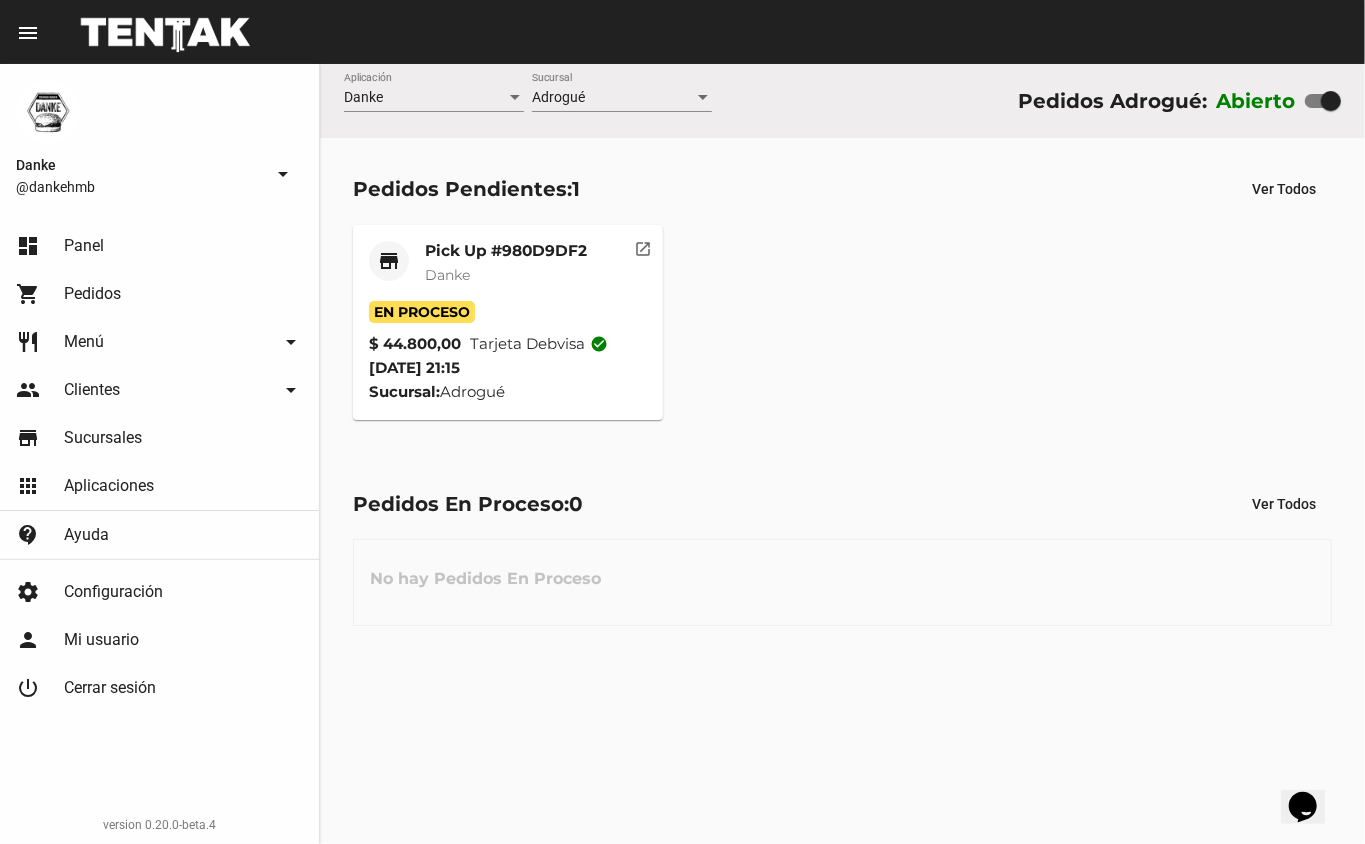 click on "Pick Up #980D9DF2" 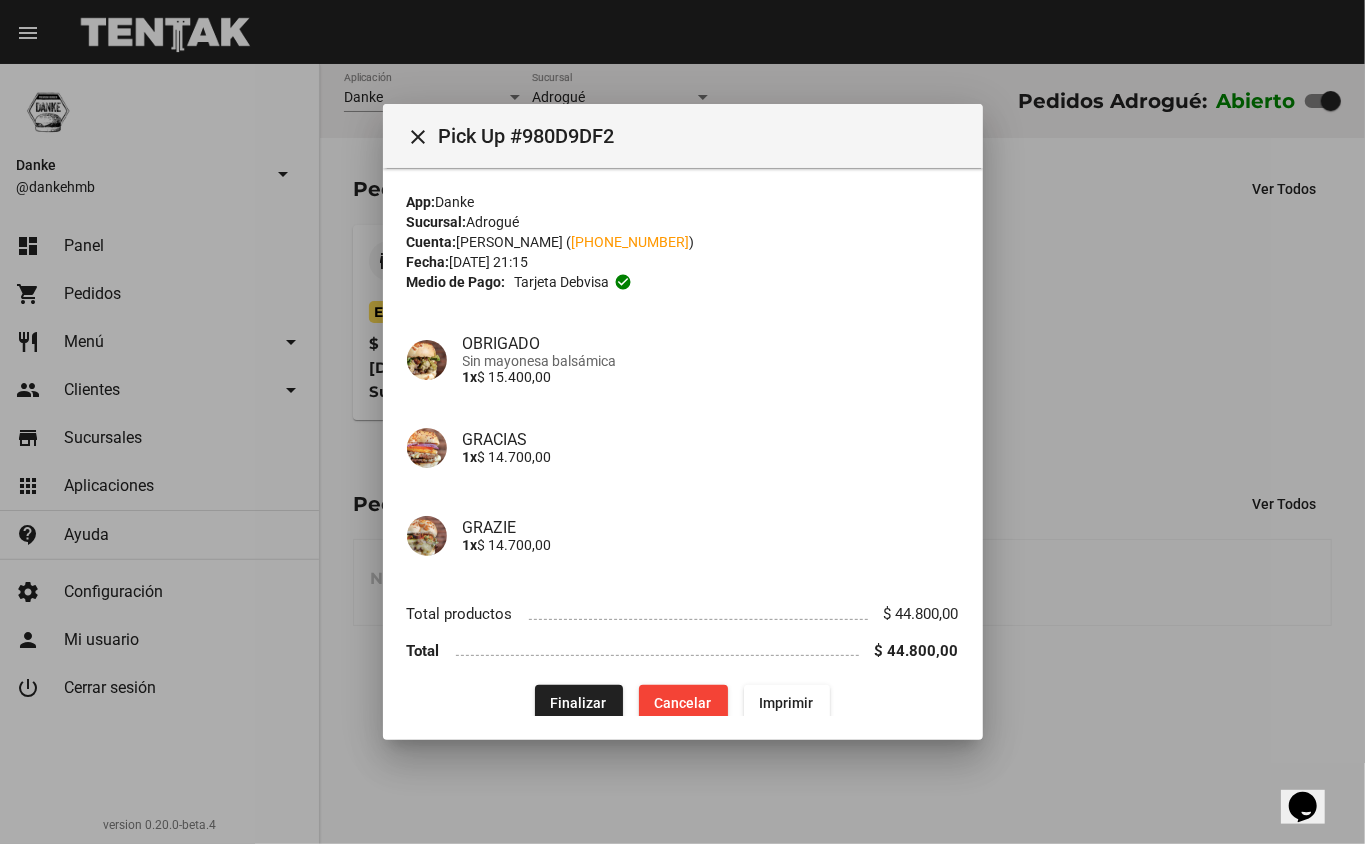 click at bounding box center [682, 422] 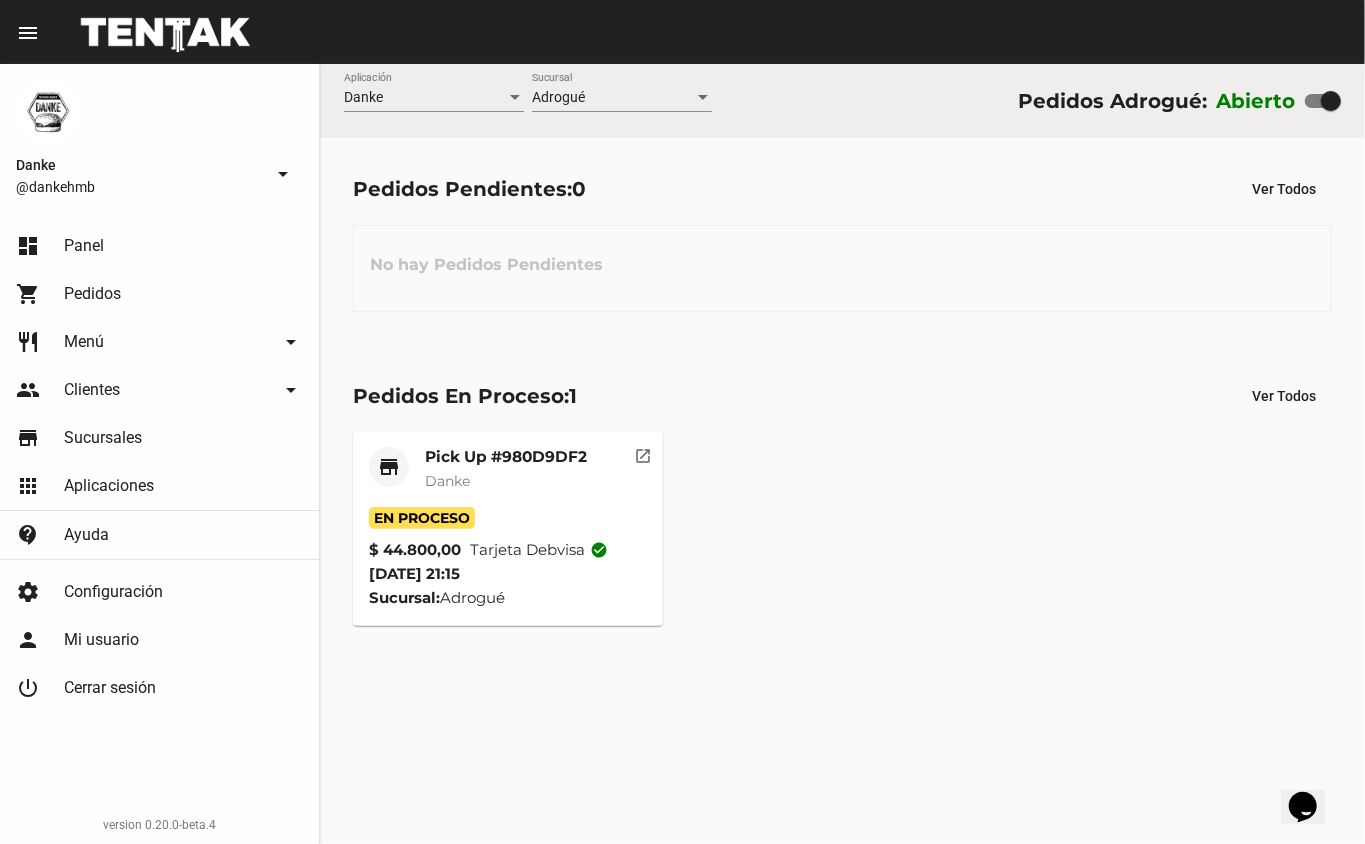 click on "Pedidos Pendientes:  0 Ver Todos No hay Pedidos Pendientes" 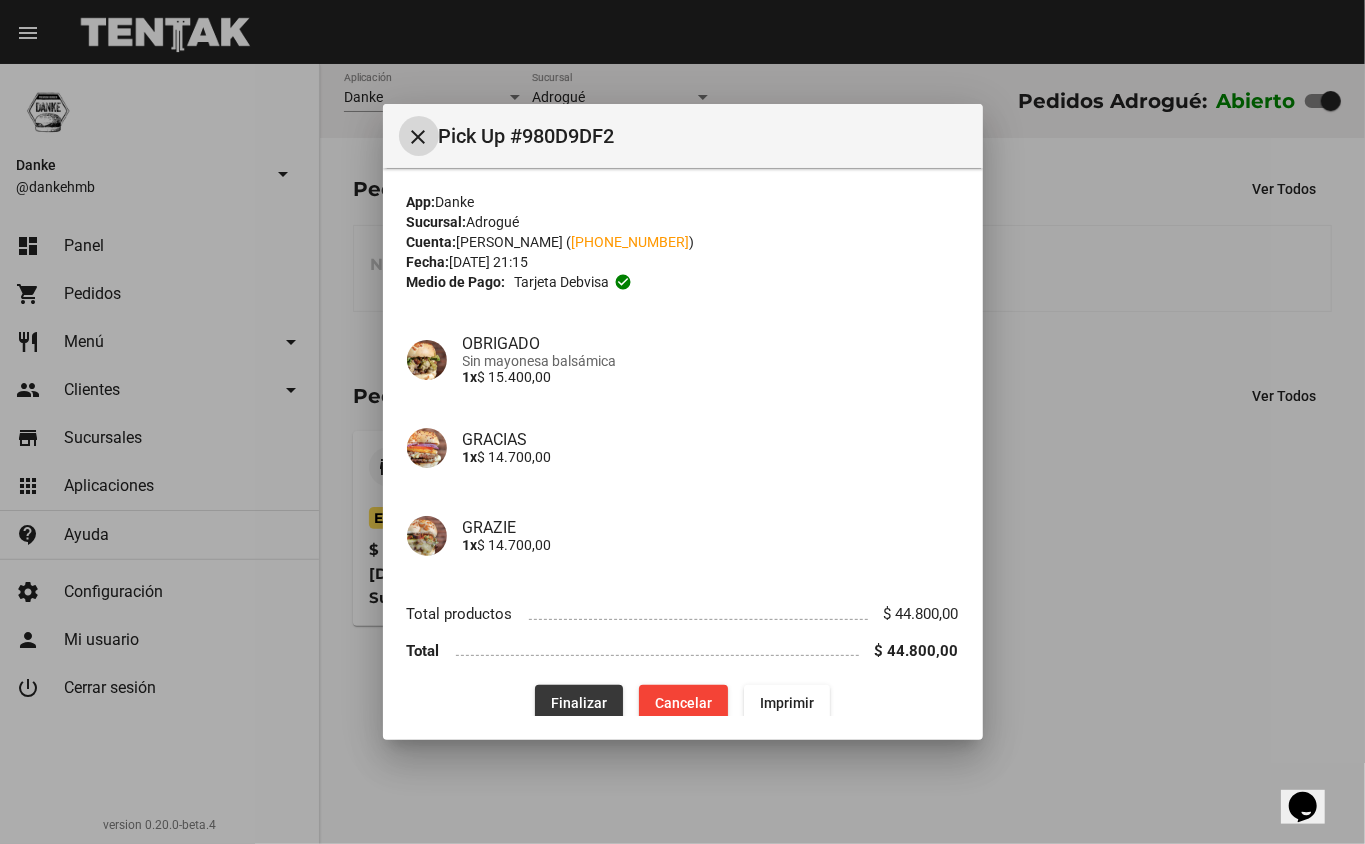click on "Finalizar" 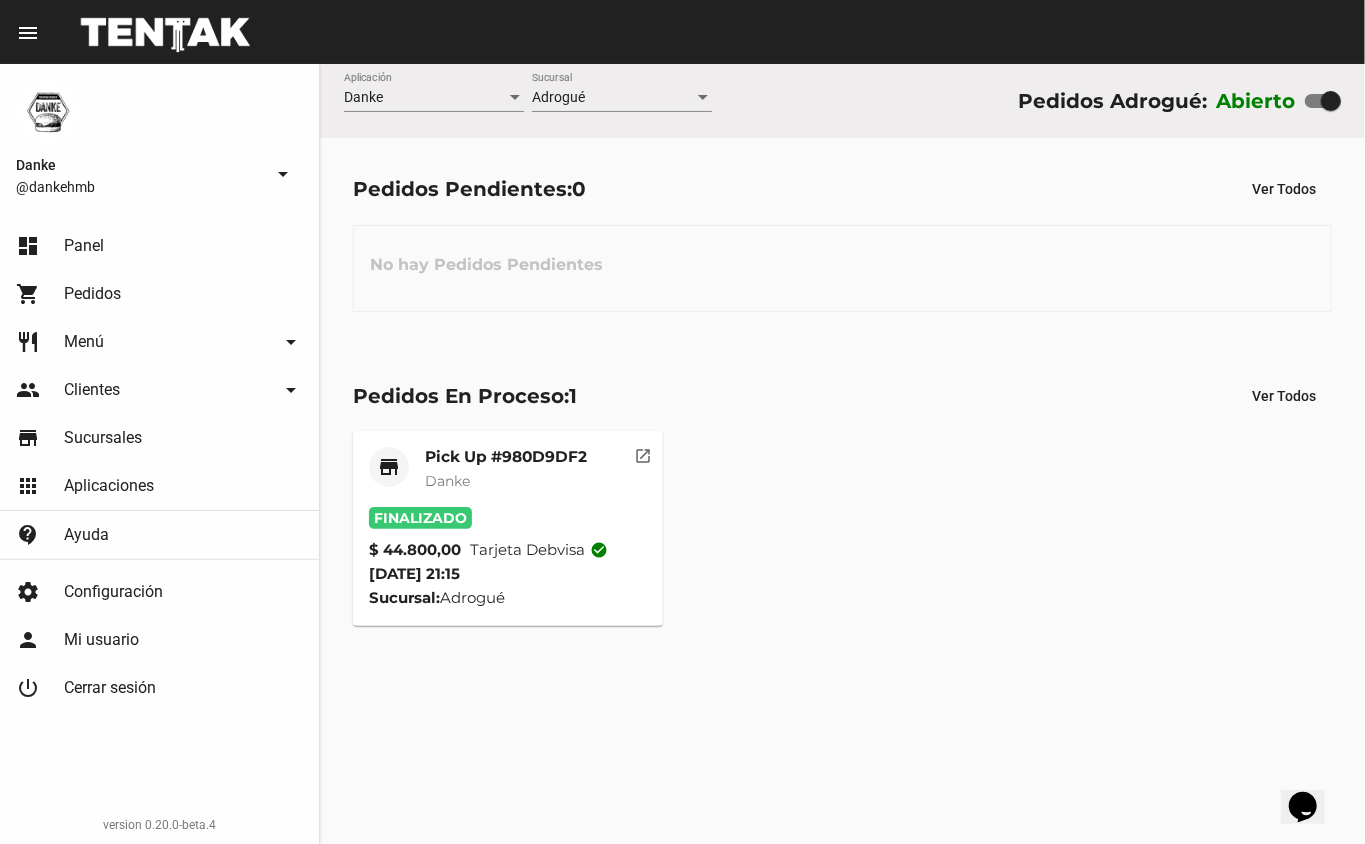 click on "Danke" 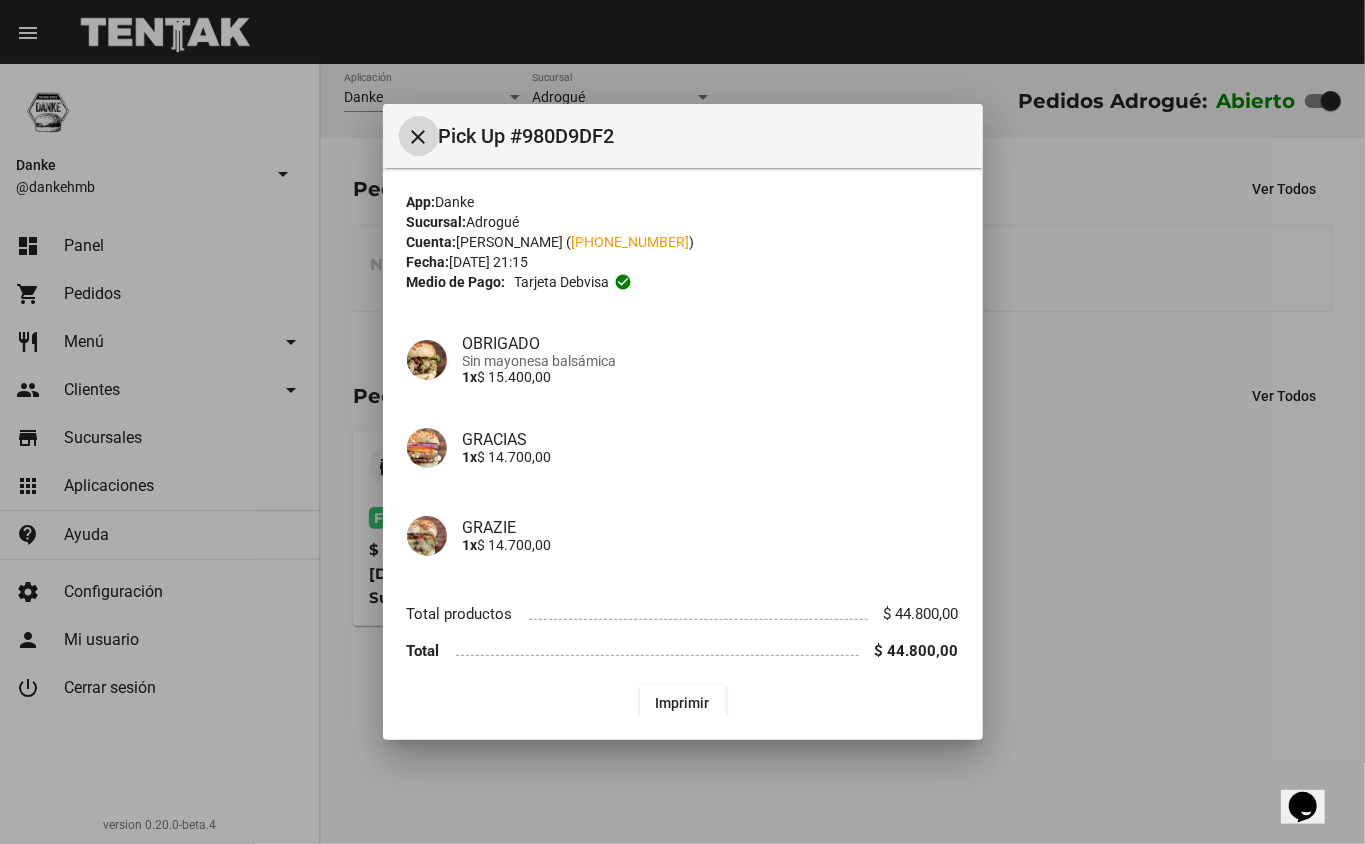 click at bounding box center (682, 422) 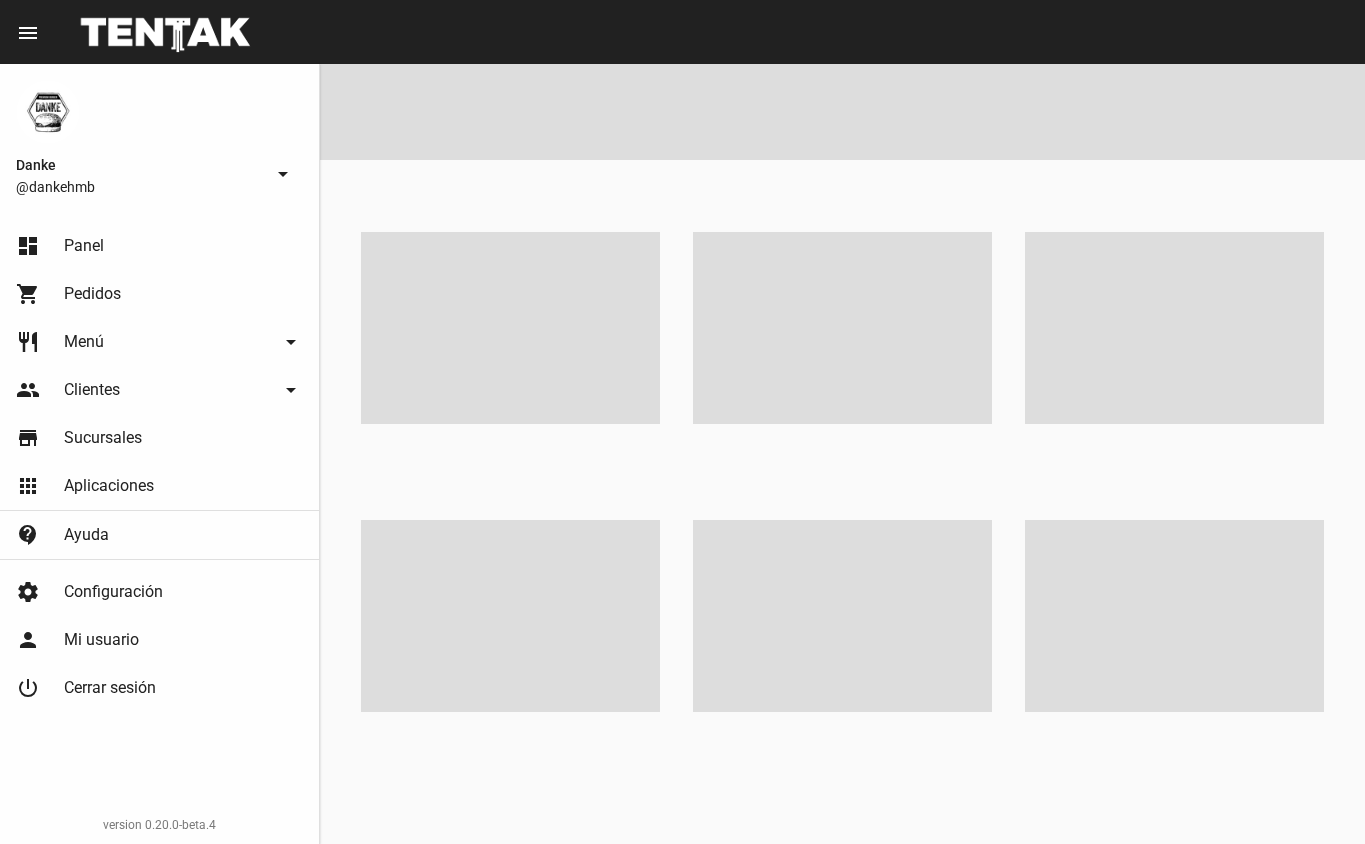 scroll, scrollTop: 0, scrollLeft: 0, axis: both 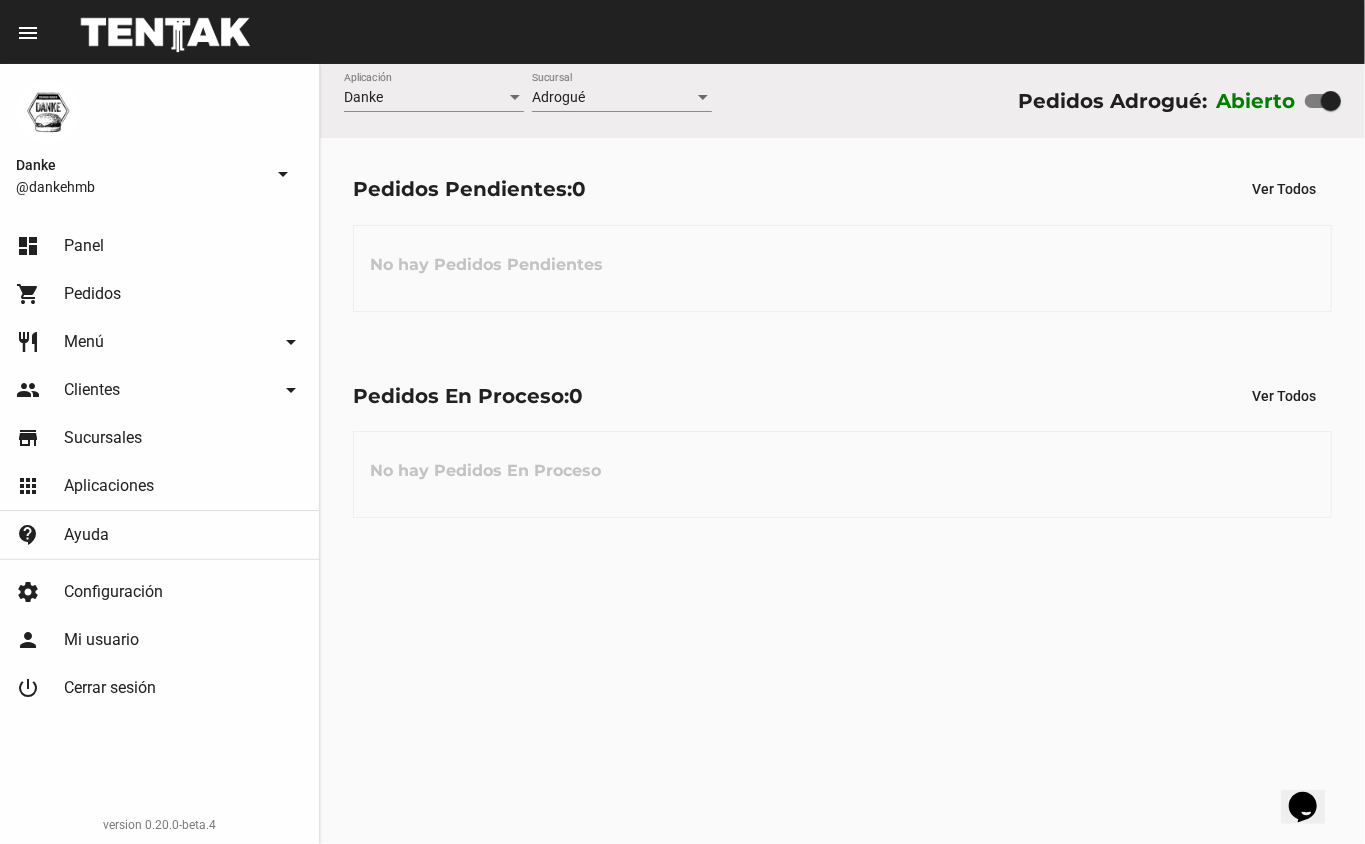 click on "Pedidos Pendientes:  0 Ver Todos No hay Pedidos Pendientes" 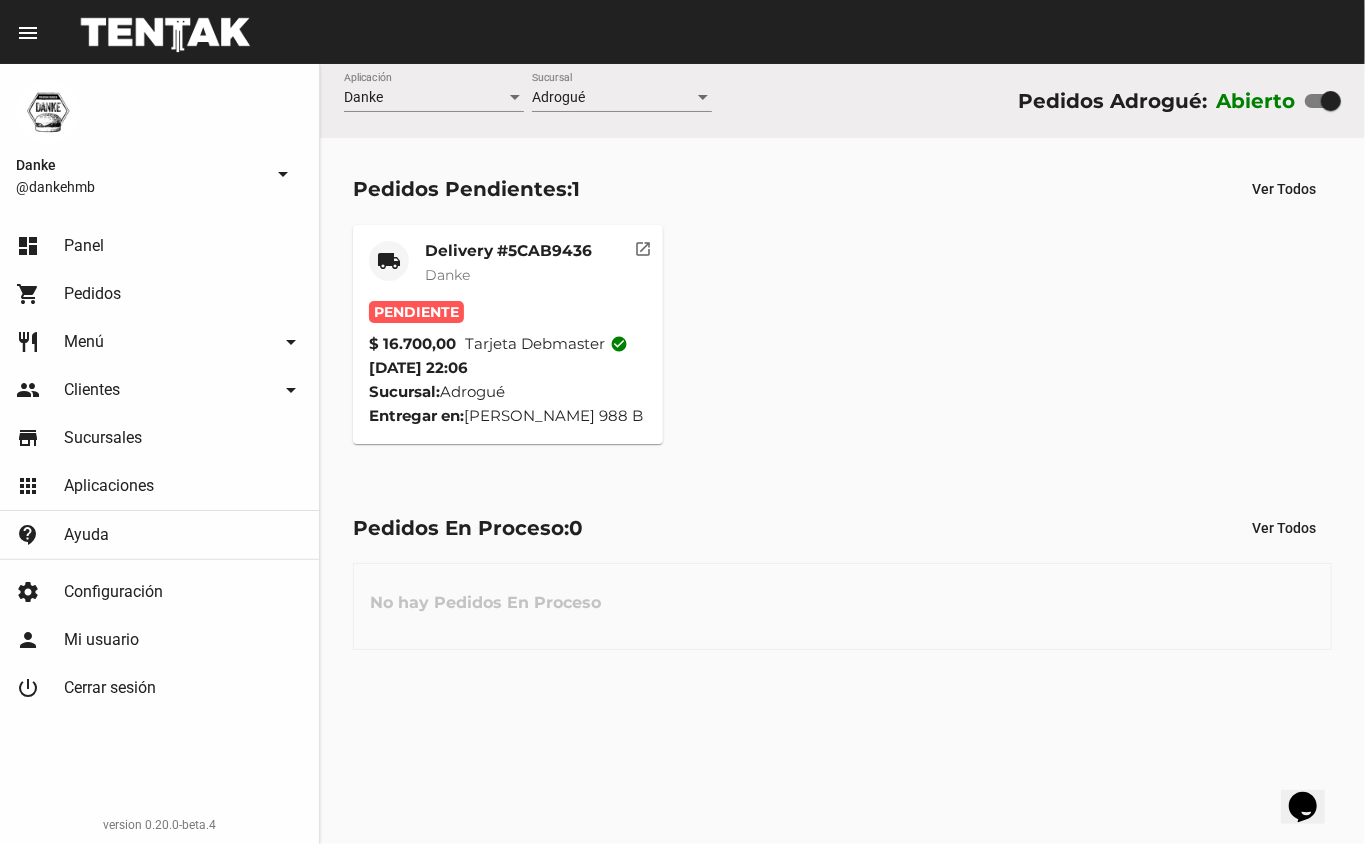 click on "Danke" 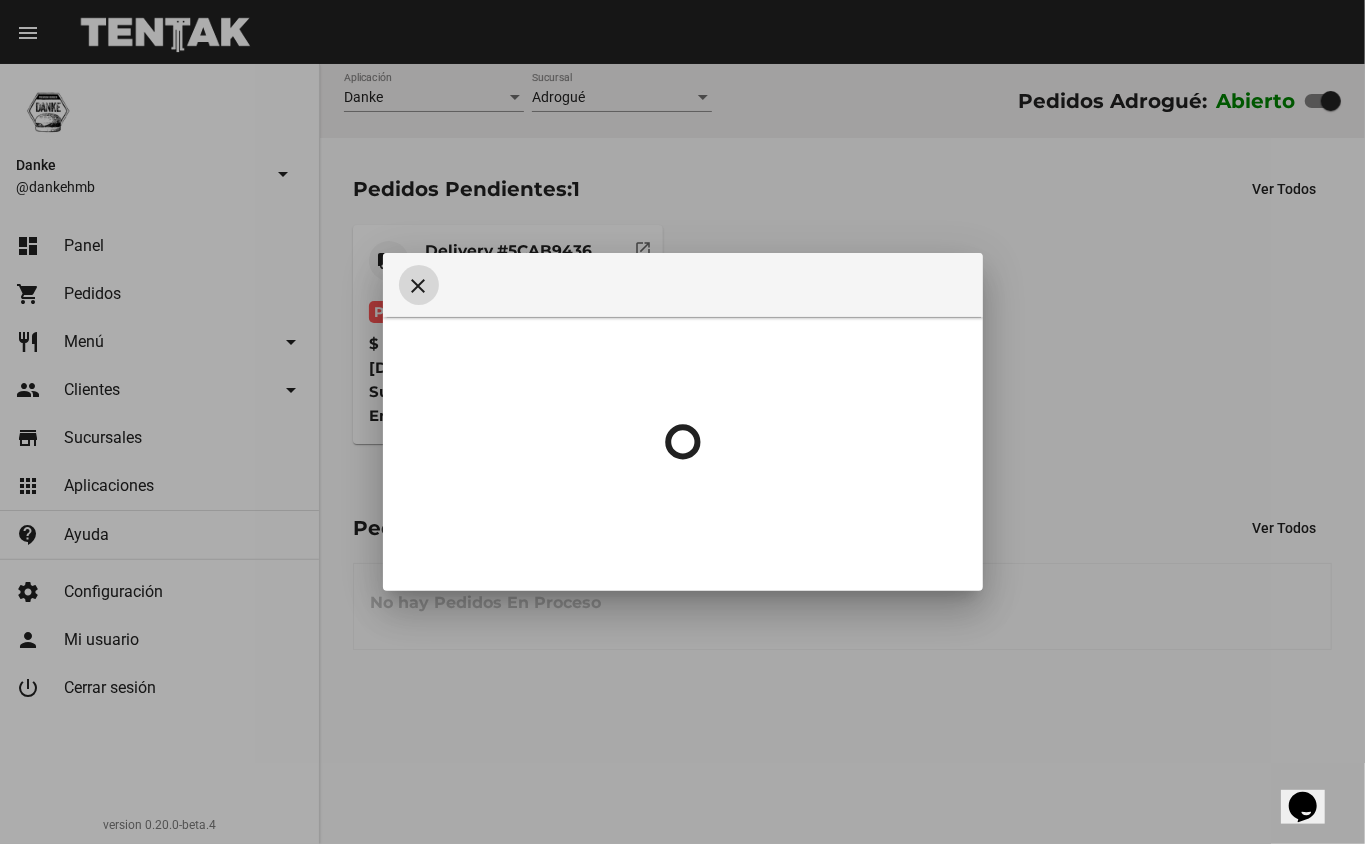 type 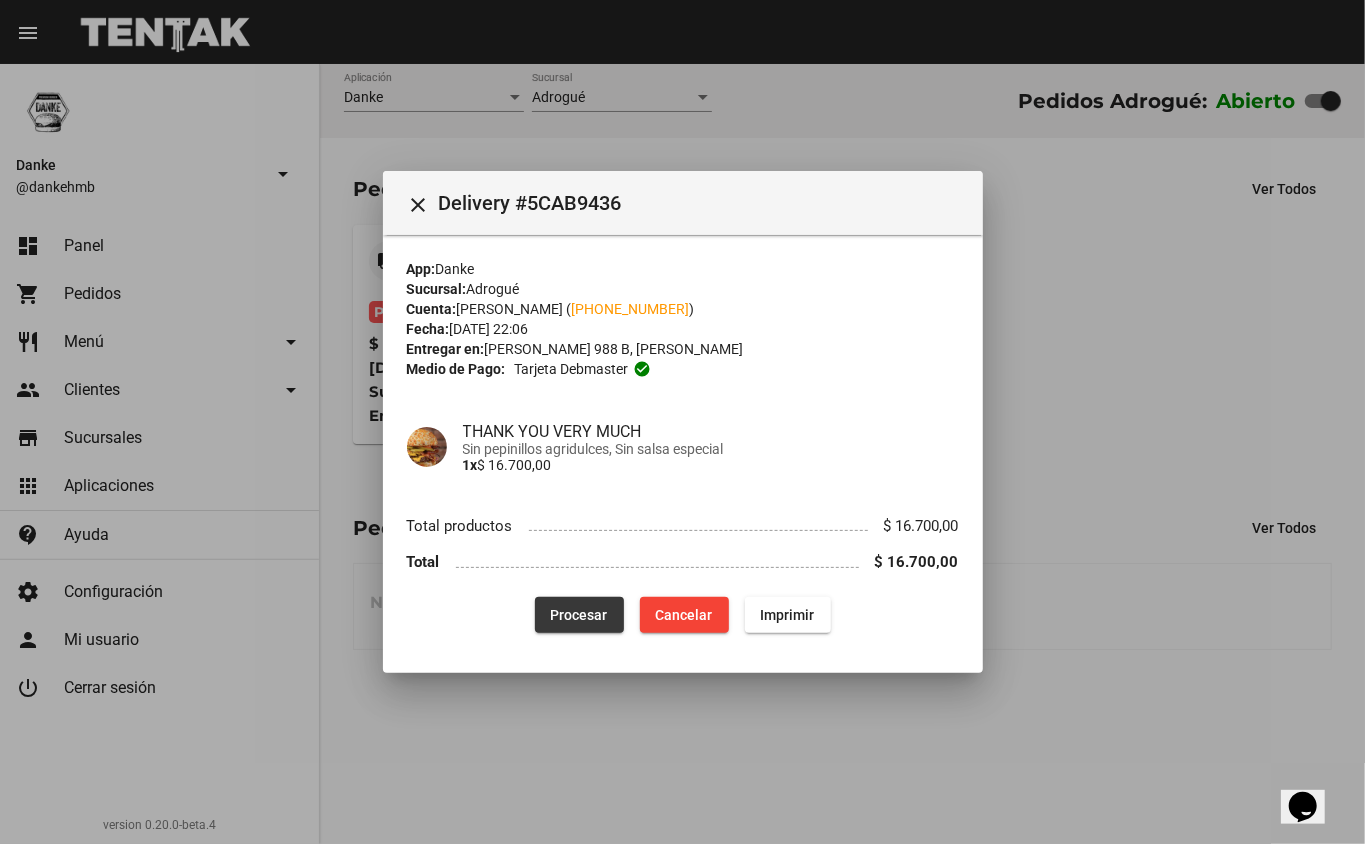 click on "Procesar" 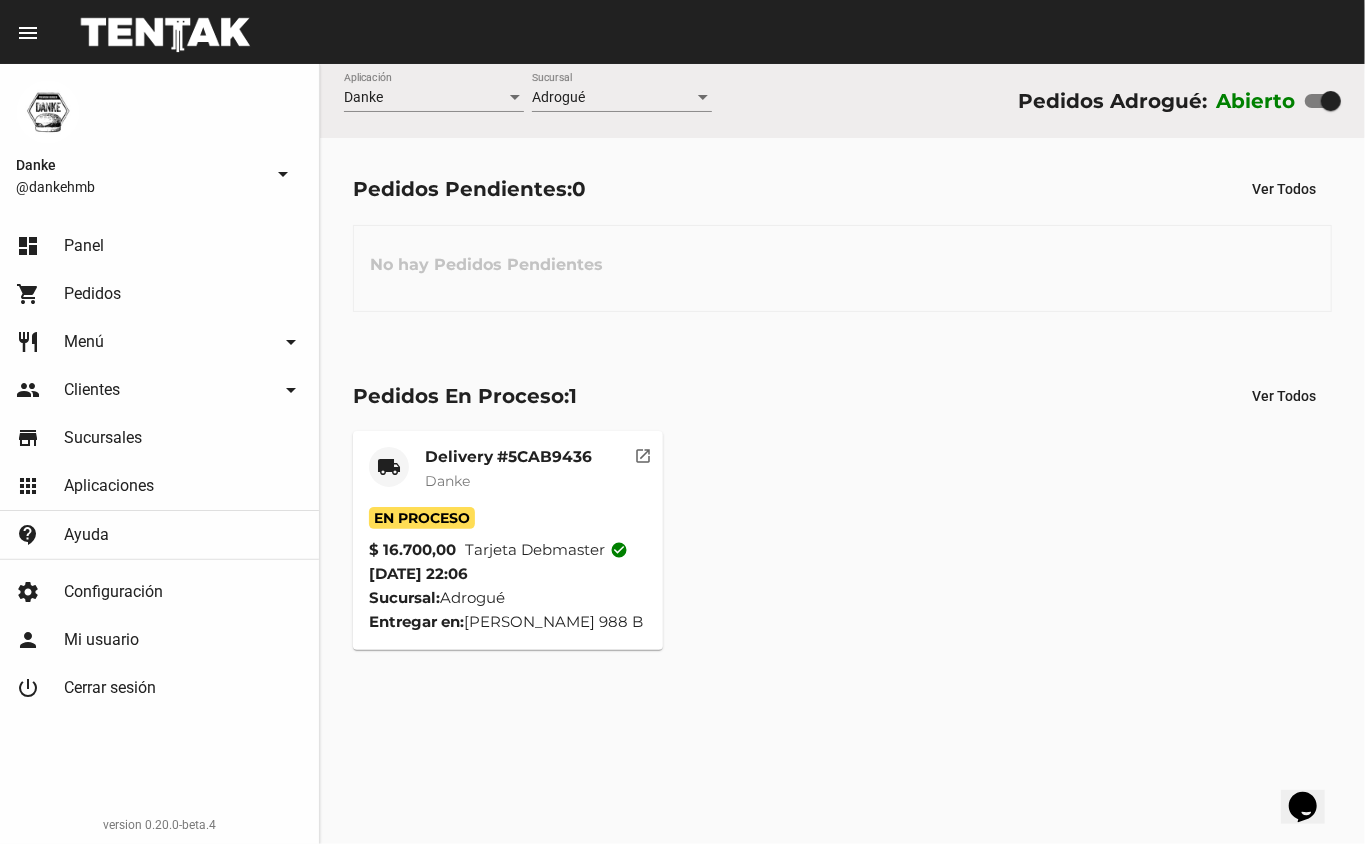 click on "Danke" 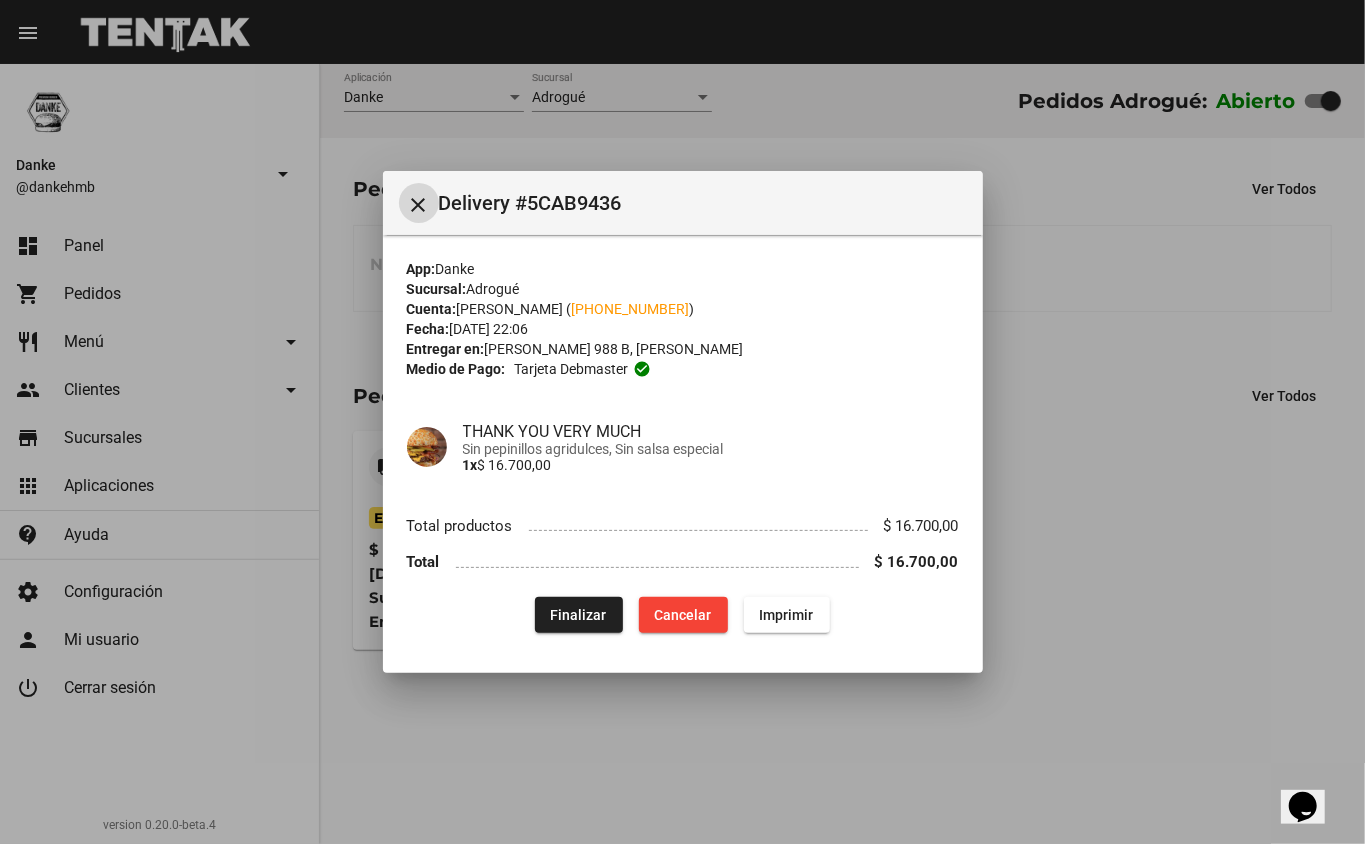click on "Finalizar" 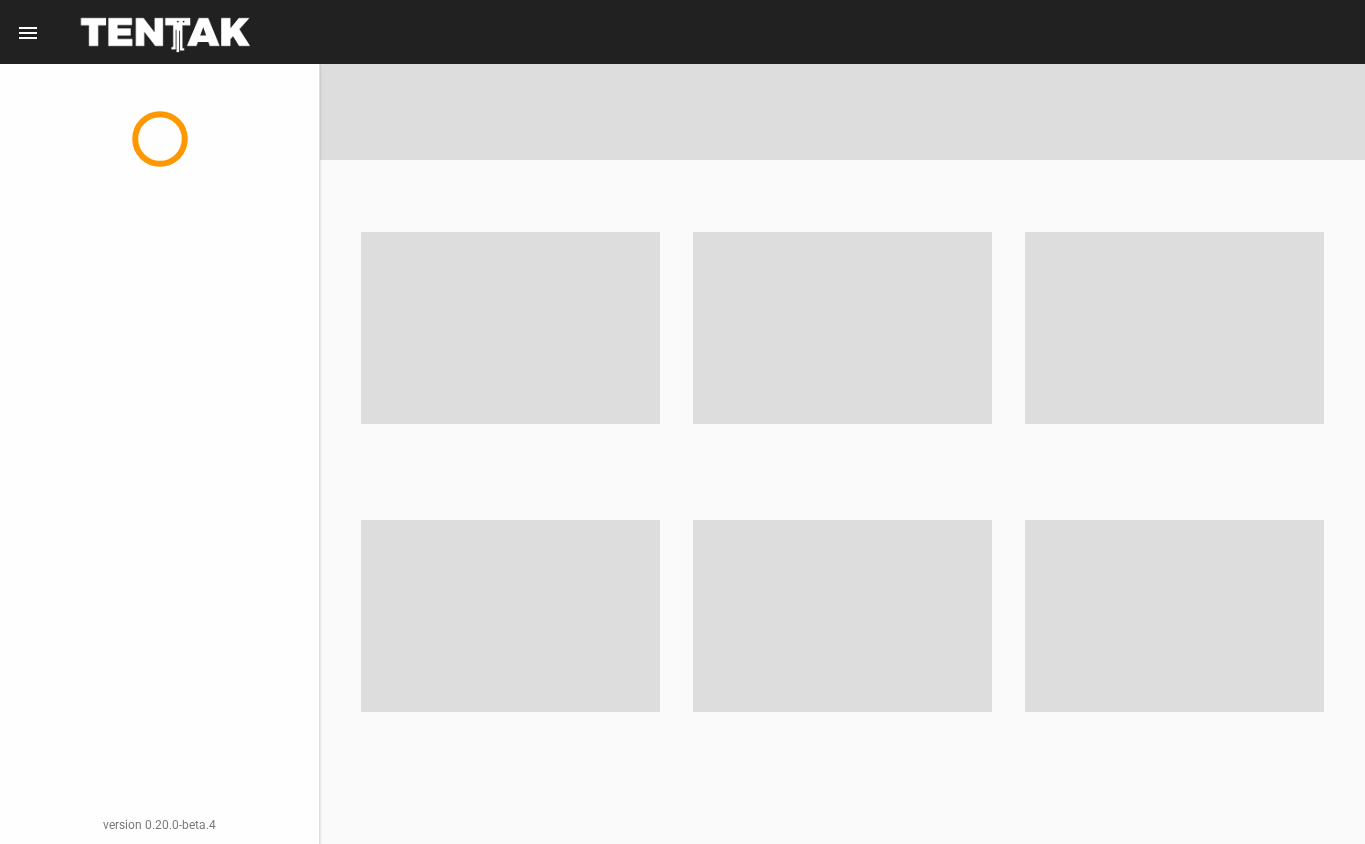 scroll, scrollTop: 0, scrollLeft: 0, axis: both 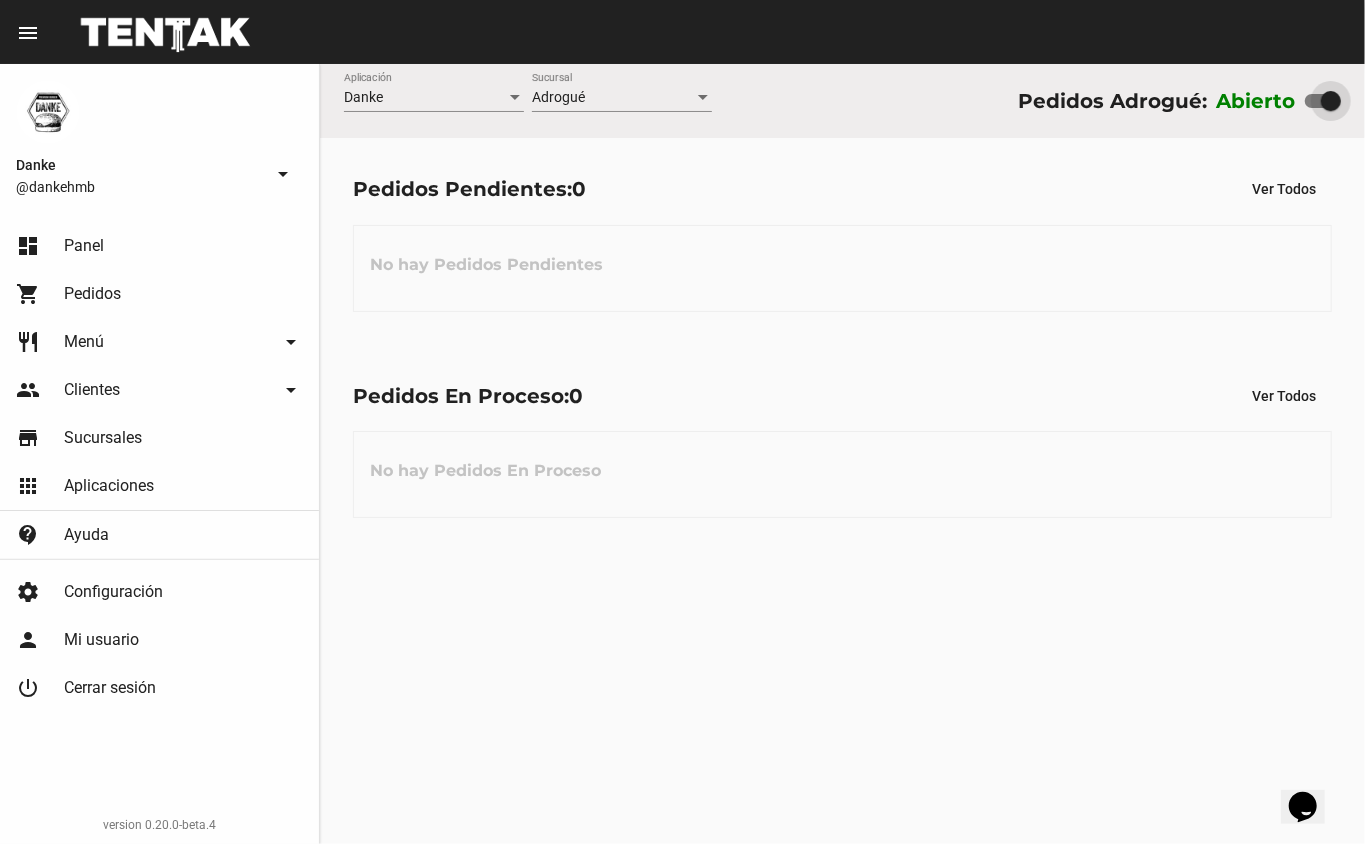 click at bounding box center [1331, 101] 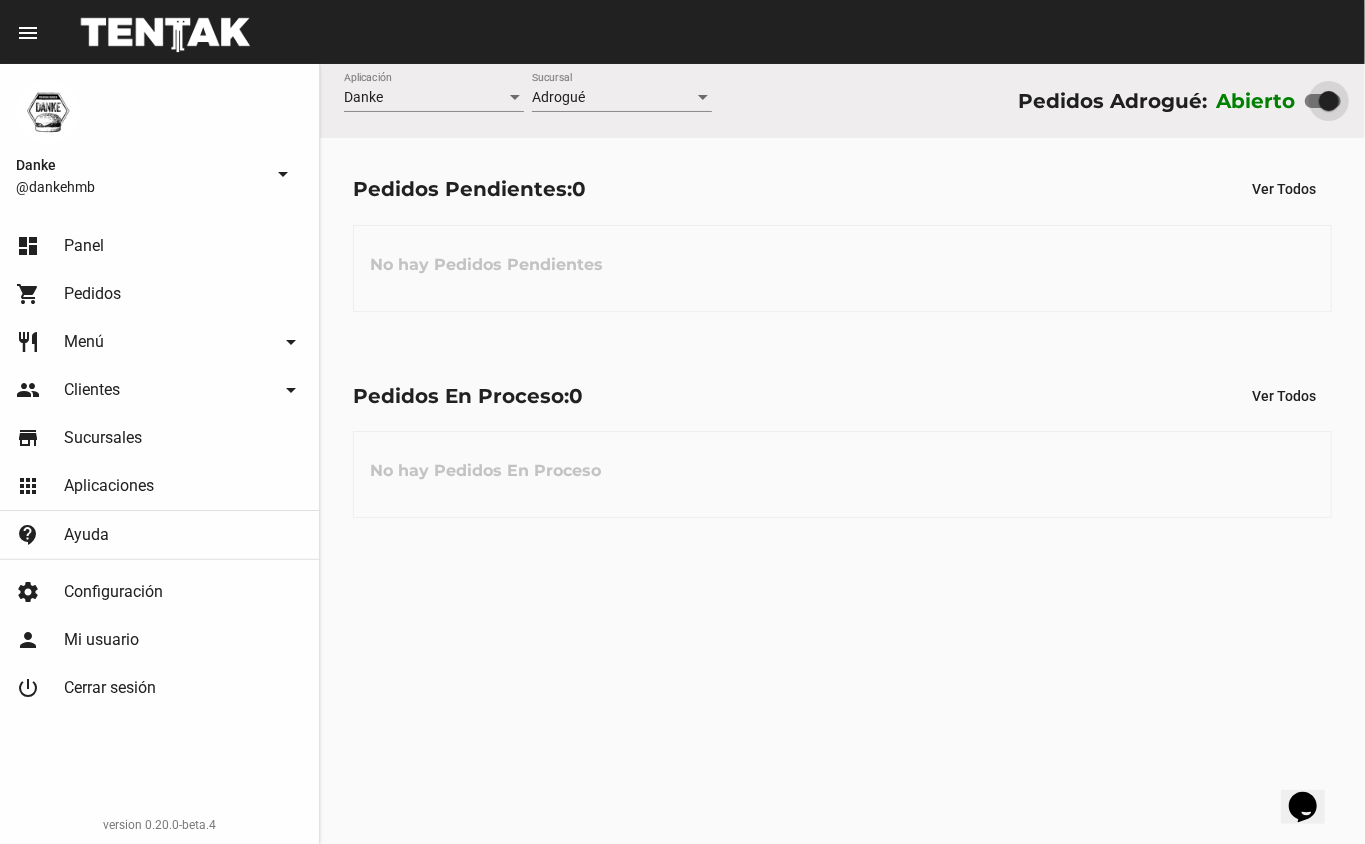 click at bounding box center [1329, 101] 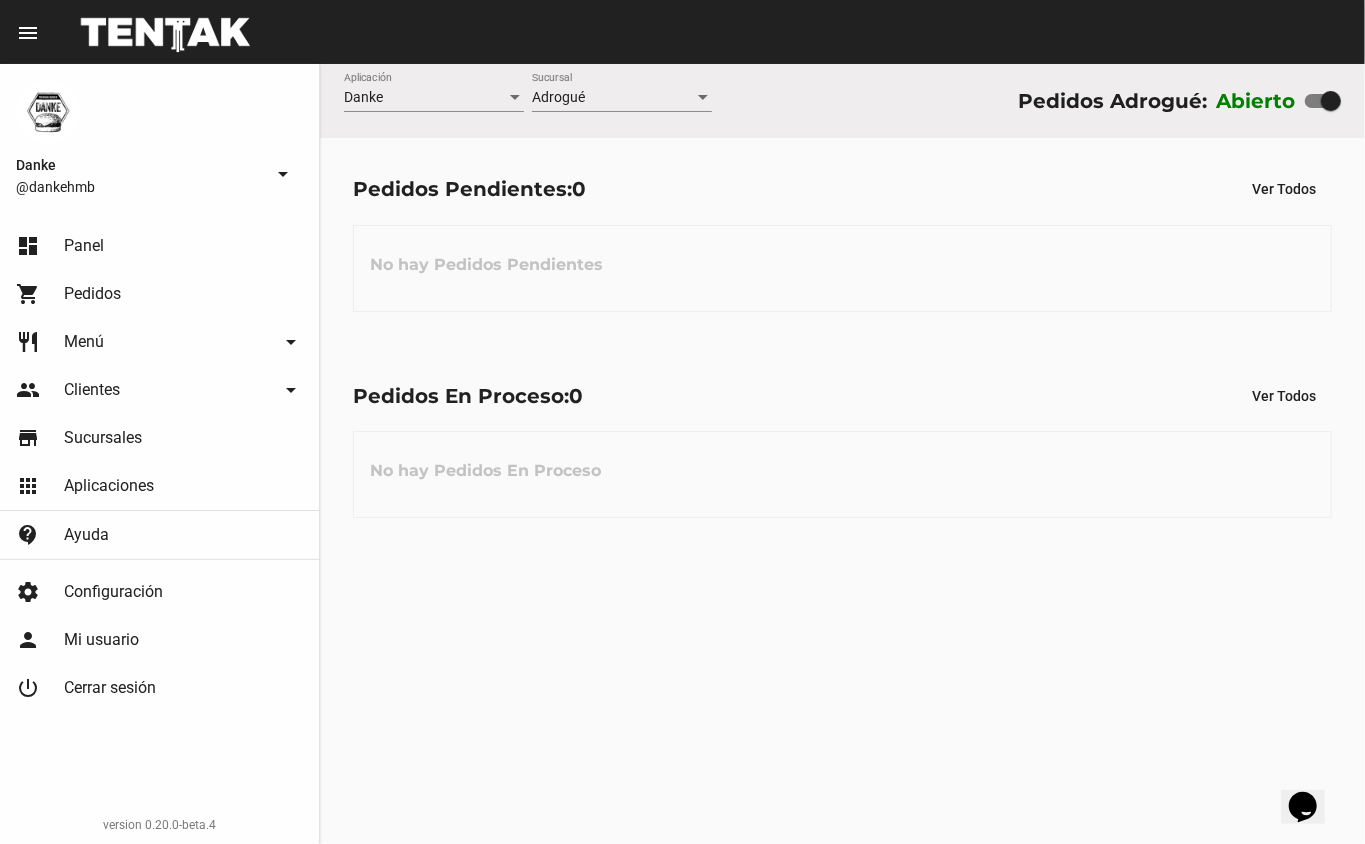 click at bounding box center (1331, 101) 